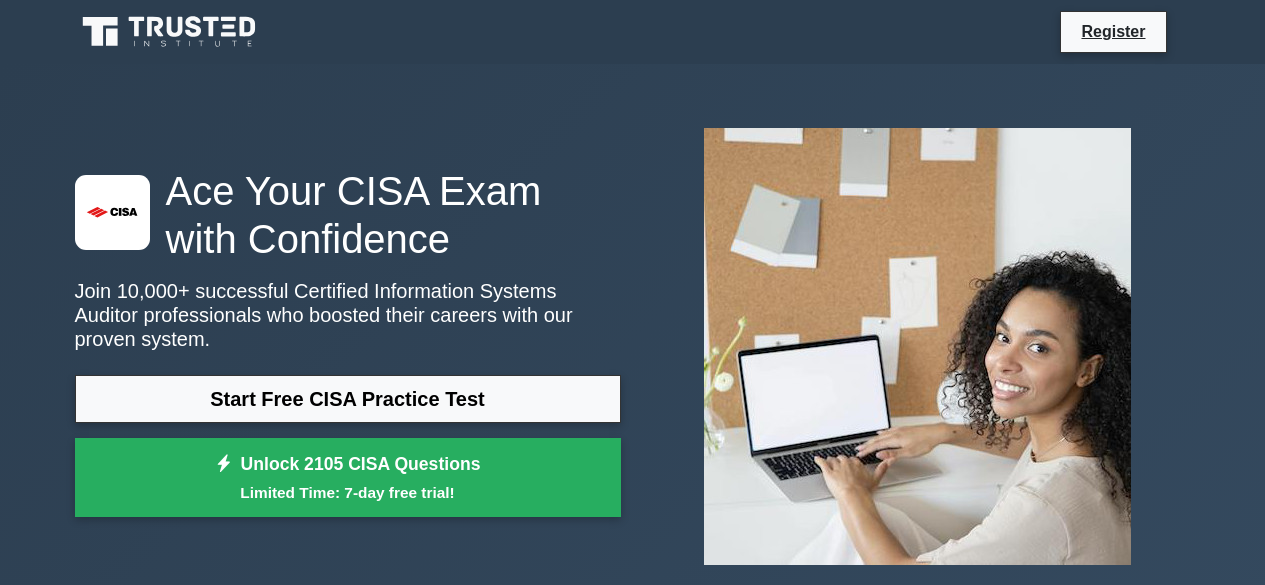 scroll, scrollTop: 0, scrollLeft: 0, axis: both 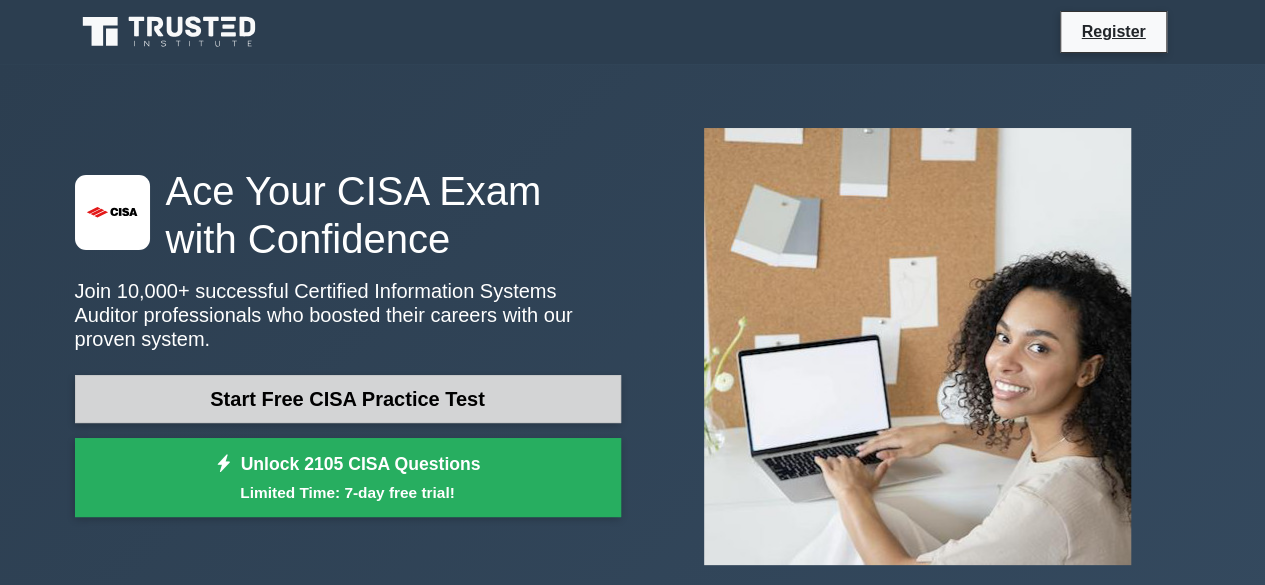 click on "Start Free CISA Practice Test" at bounding box center (348, 399) 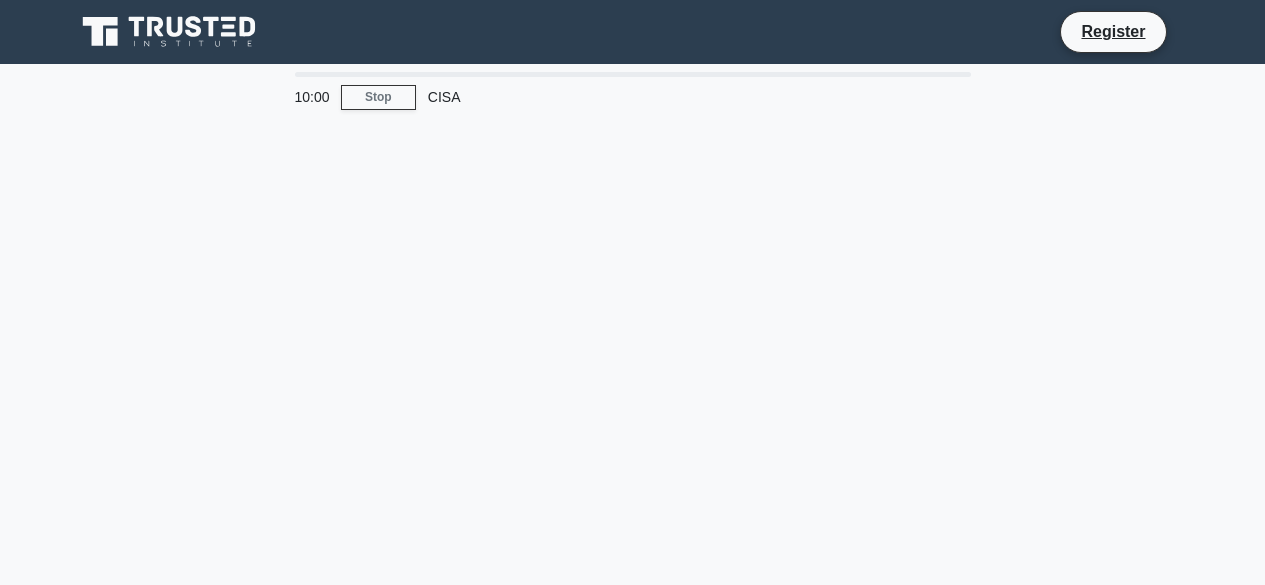 scroll, scrollTop: 0, scrollLeft: 0, axis: both 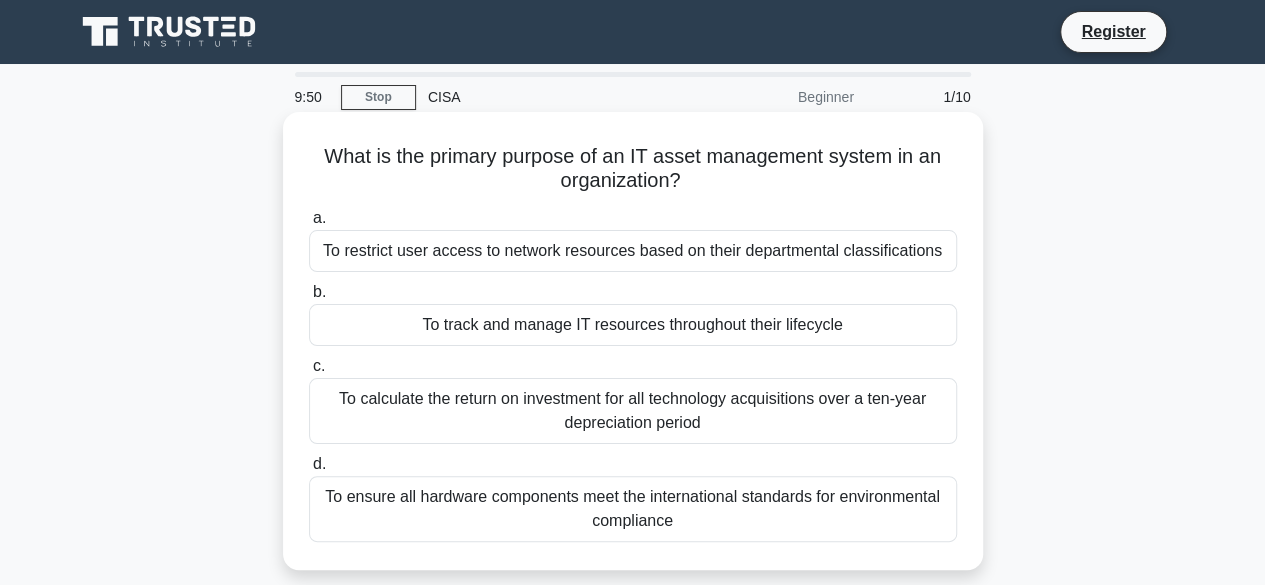 click on "To track and manage IT resources throughout their lifecycle" at bounding box center (633, 325) 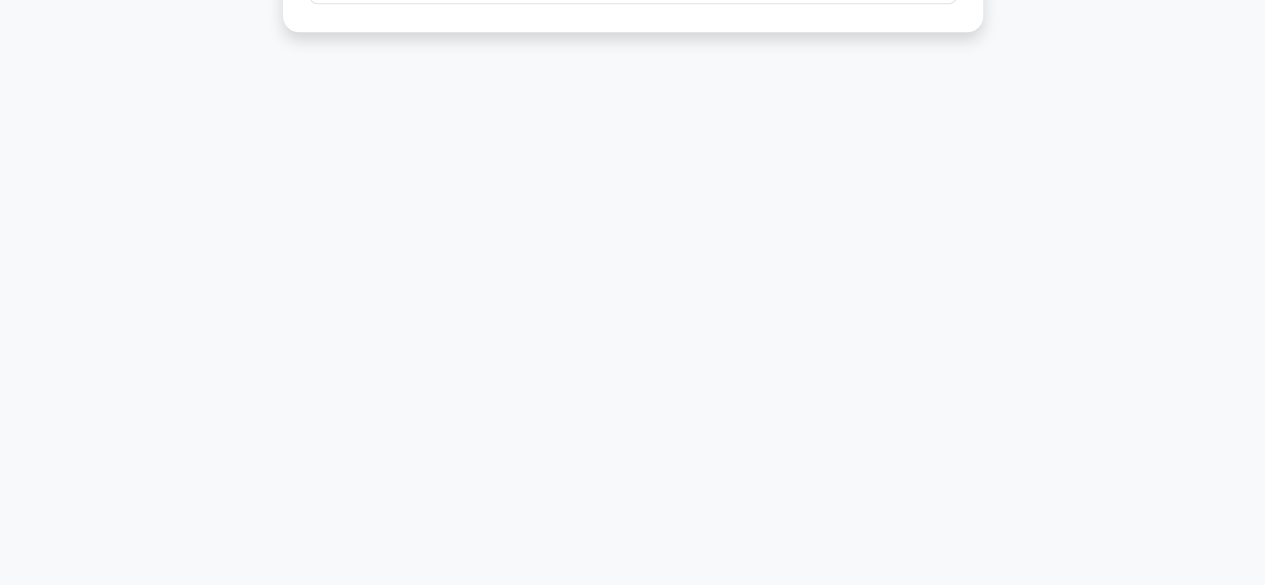 scroll, scrollTop: 0, scrollLeft: 0, axis: both 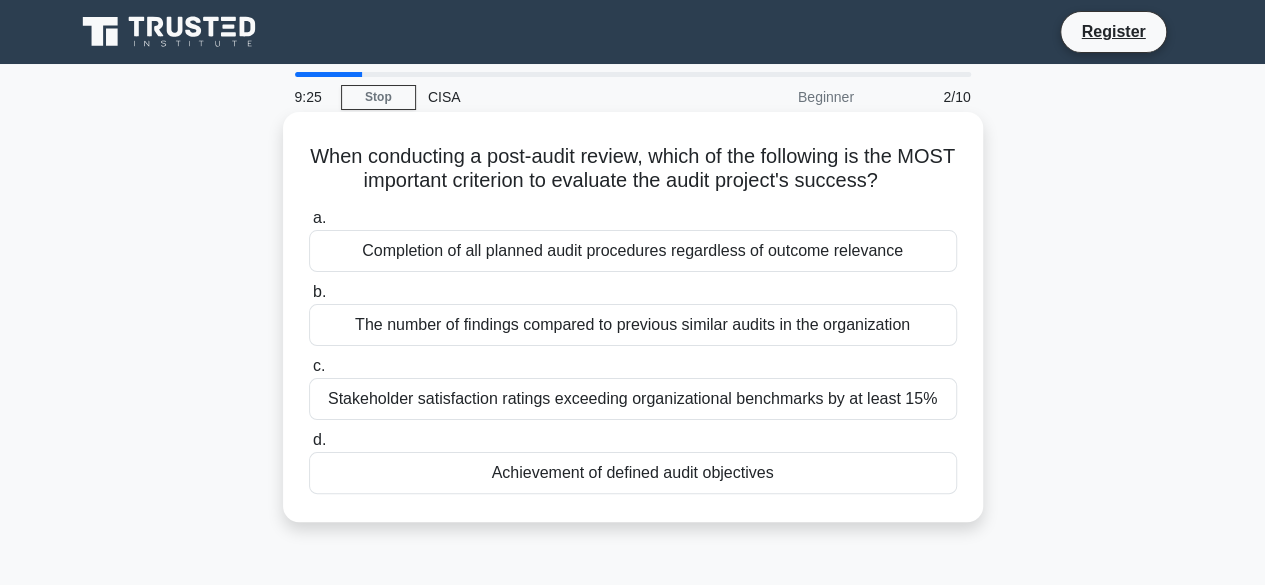 click on "The number of findings compared to previous similar audits in the organization" at bounding box center [633, 325] 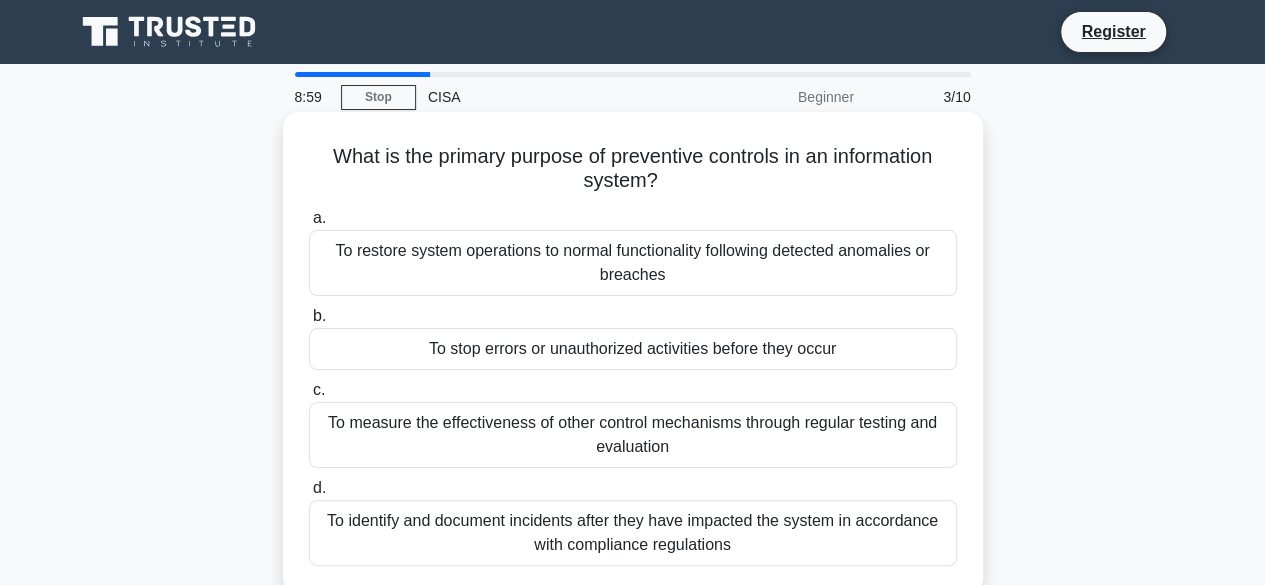 click on "To stop errors or unauthorized activities before they occur" at bounding box center [633, 349] 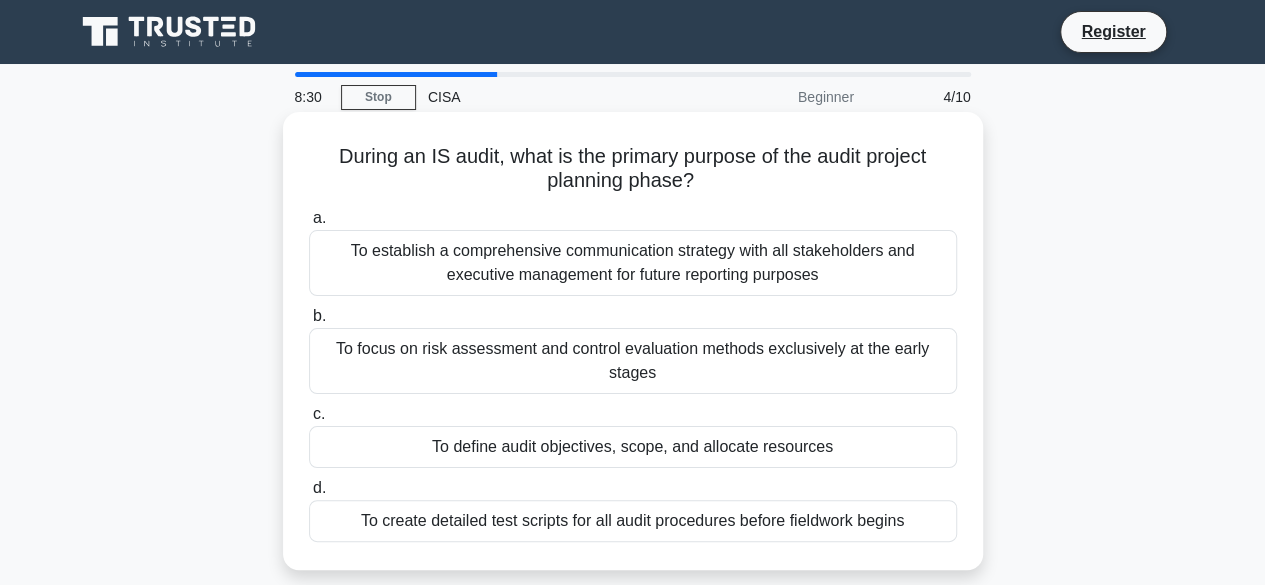 click on "To define audit objectives, scope, and allocate resources" at bounding box center (633, 447) 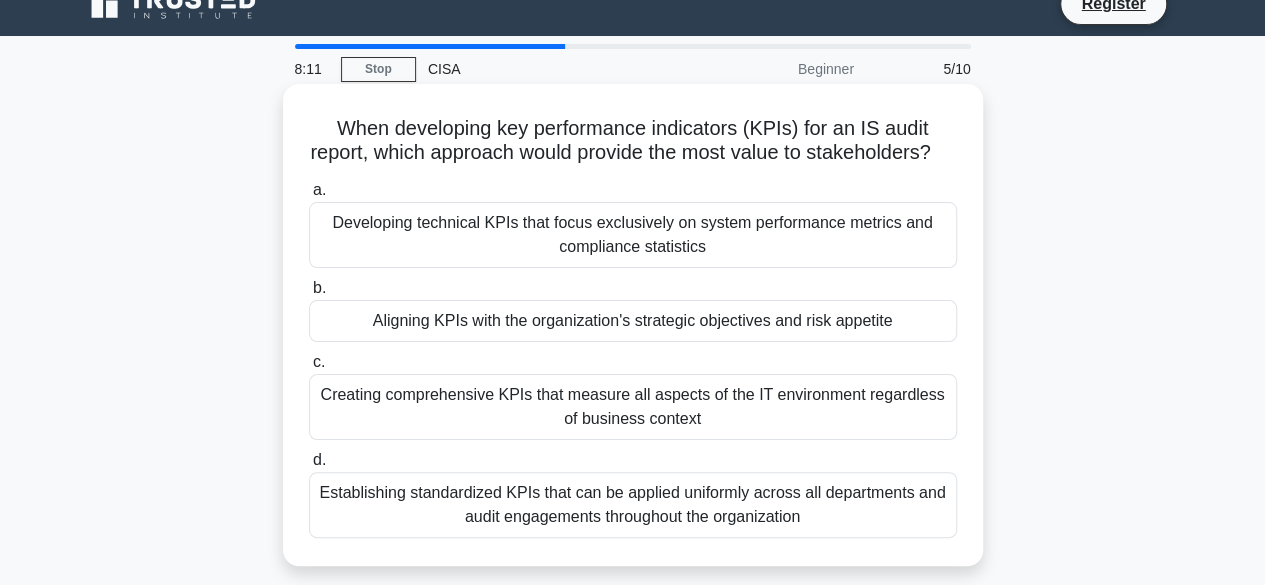 scroll, scrollTop: 0, scrollLeft: 0, axis: both 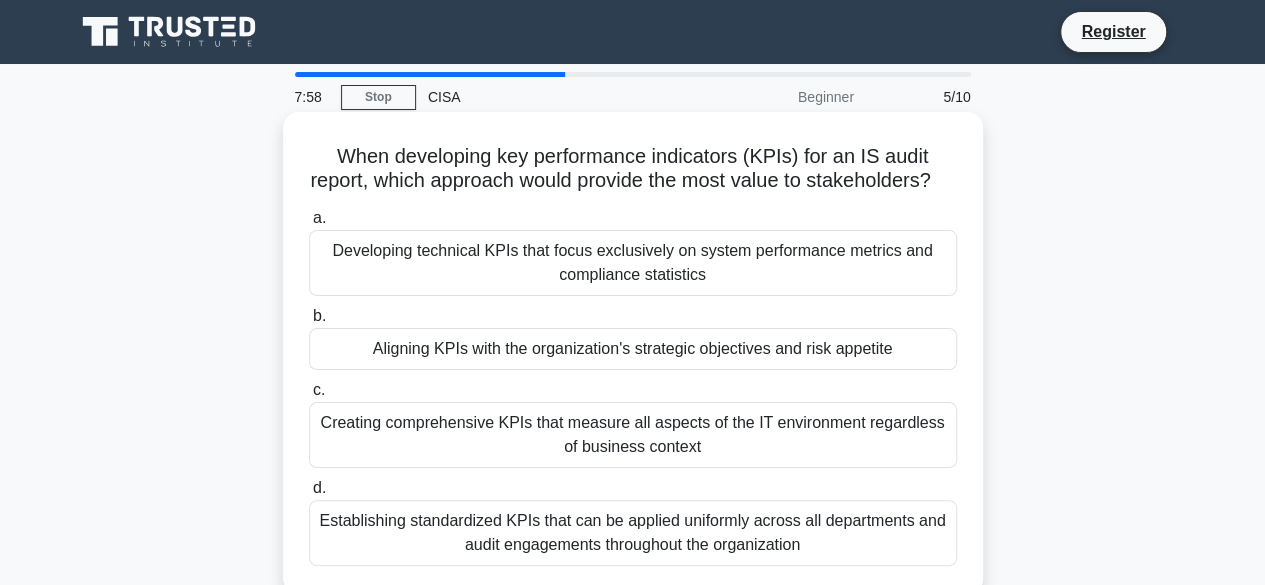 click on "Aligning KPIs with the organization's strategic objectives and risk appetite" at bounding box center [633, 349] 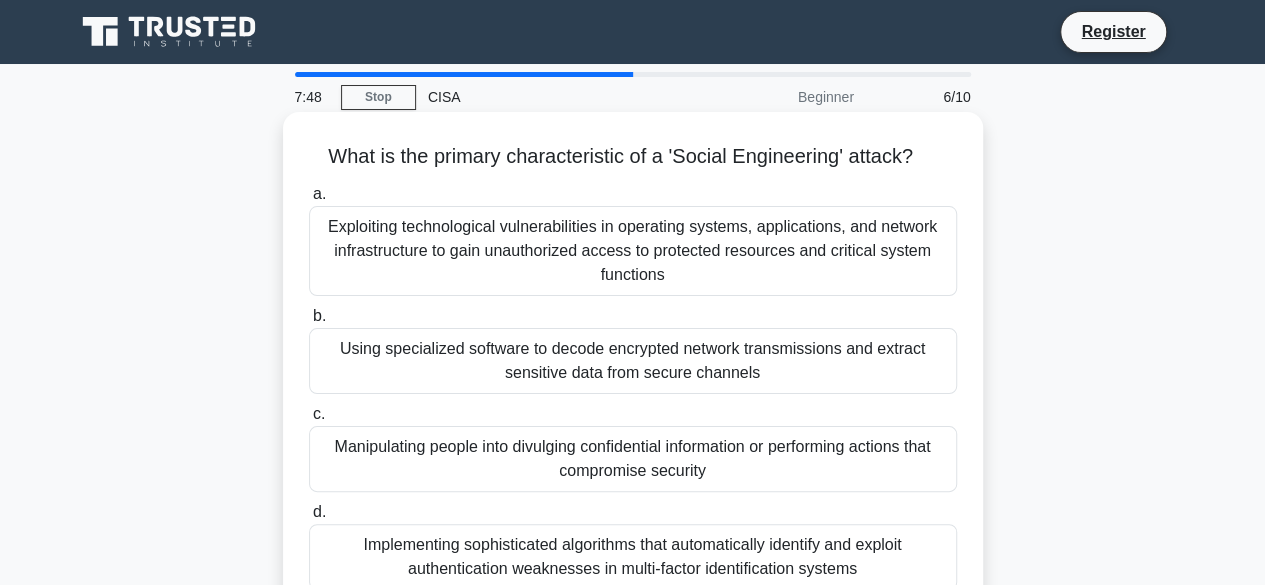 click on "Manipulating people into divulging confidential information or performing actions that compromise security" at bounding box center (633, 459) 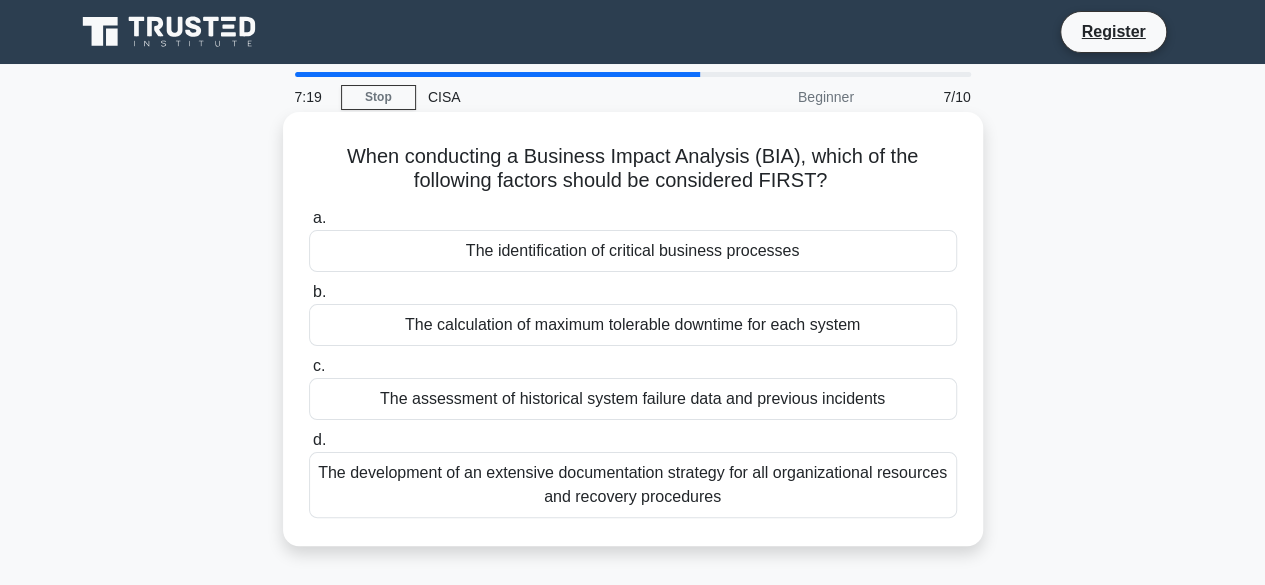 click on "The identification of critical business processes" at bounding box center [633, 251] 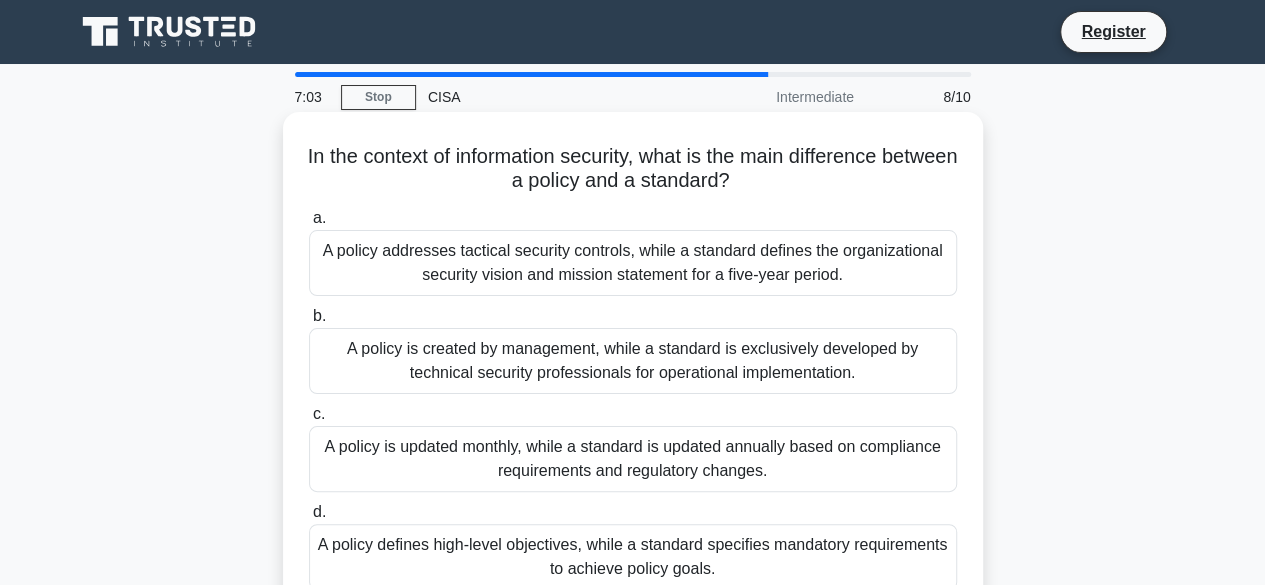 click on "A policy is created by management, while a standard is exclusively developed by technical security professionals for operational implementation." at bounding box center [633, 361] 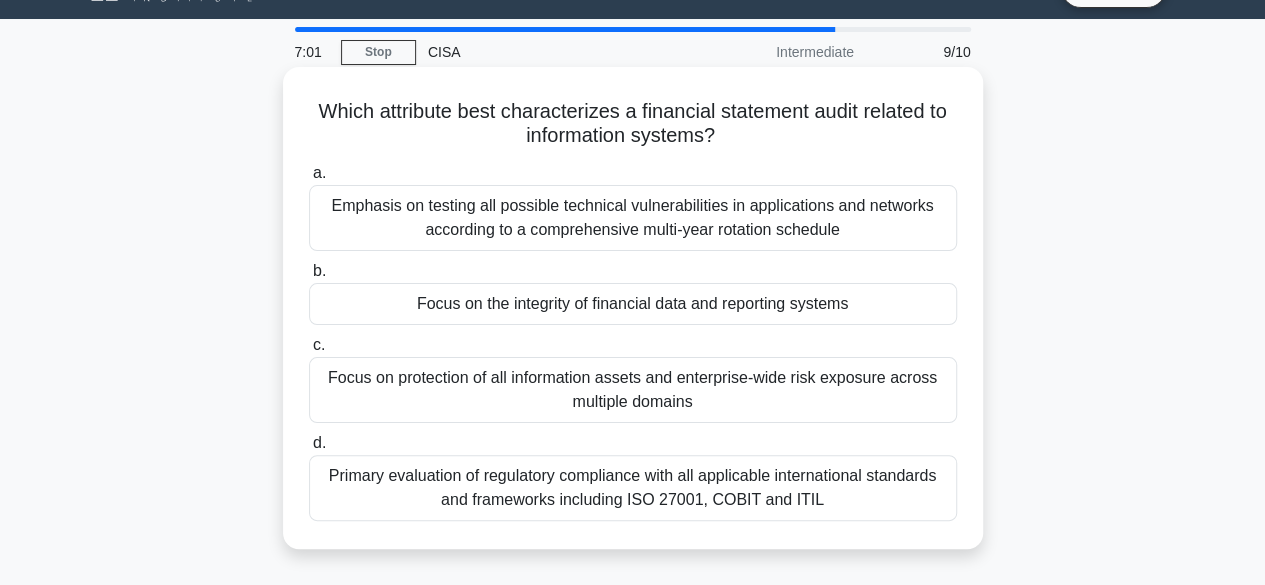 scroll, scrollTop: 0, scrollLeft: 0, axis: both 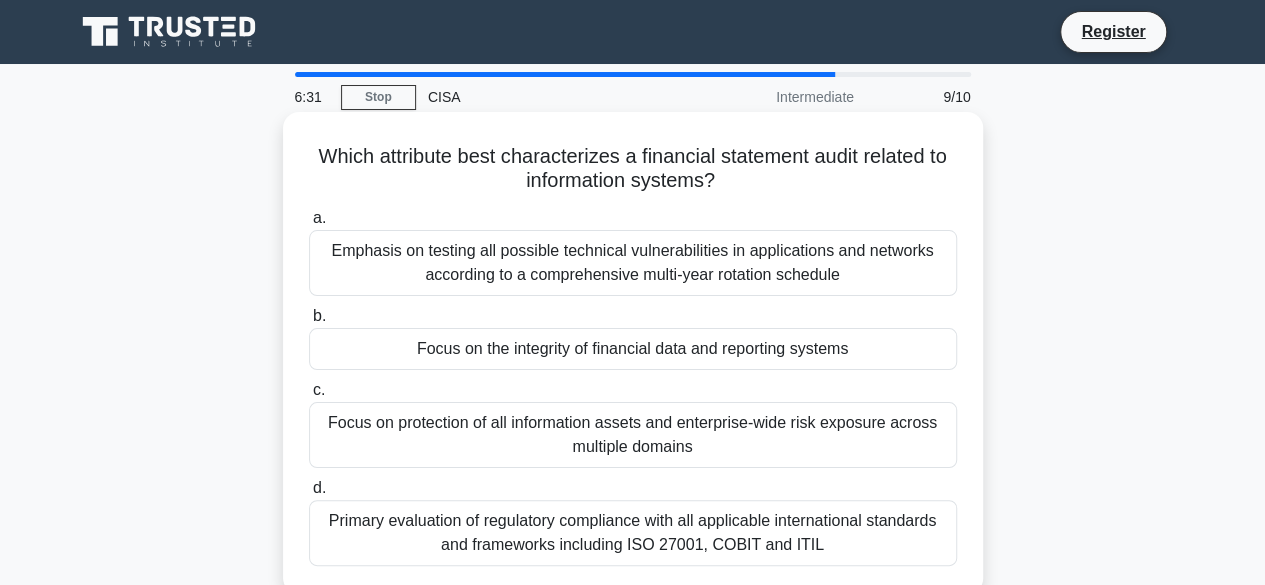 click on "Primary evaluation of regulatory compliance with all applicable international standards and frameworks including ISO 27001, COBIT and ITIL" at bounding box center [633, 533] 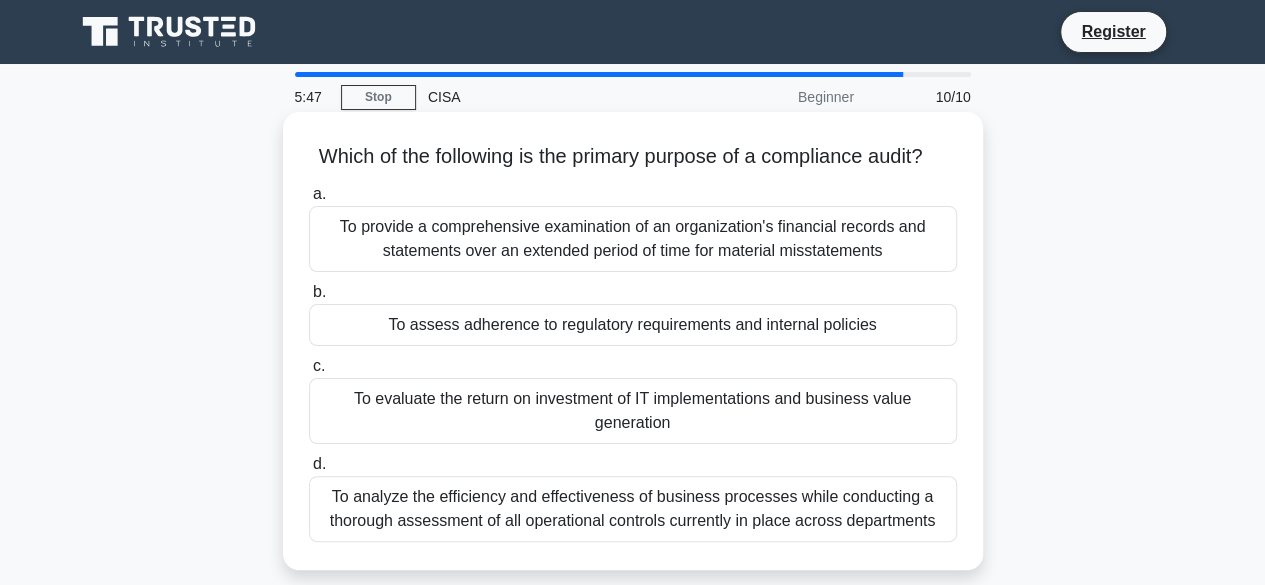 click on "To assess adherence to regulatory requirements and internal policies" at bounding box center (633, 325) 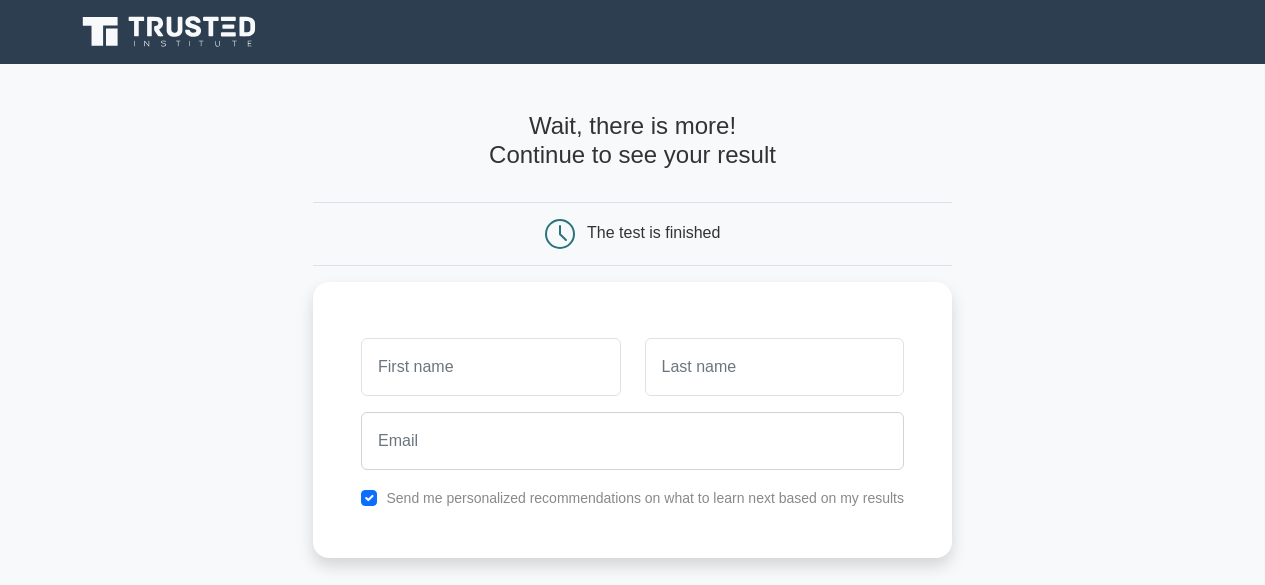scroll, scrollTop: 0, scrollLeft: 0, axis: both 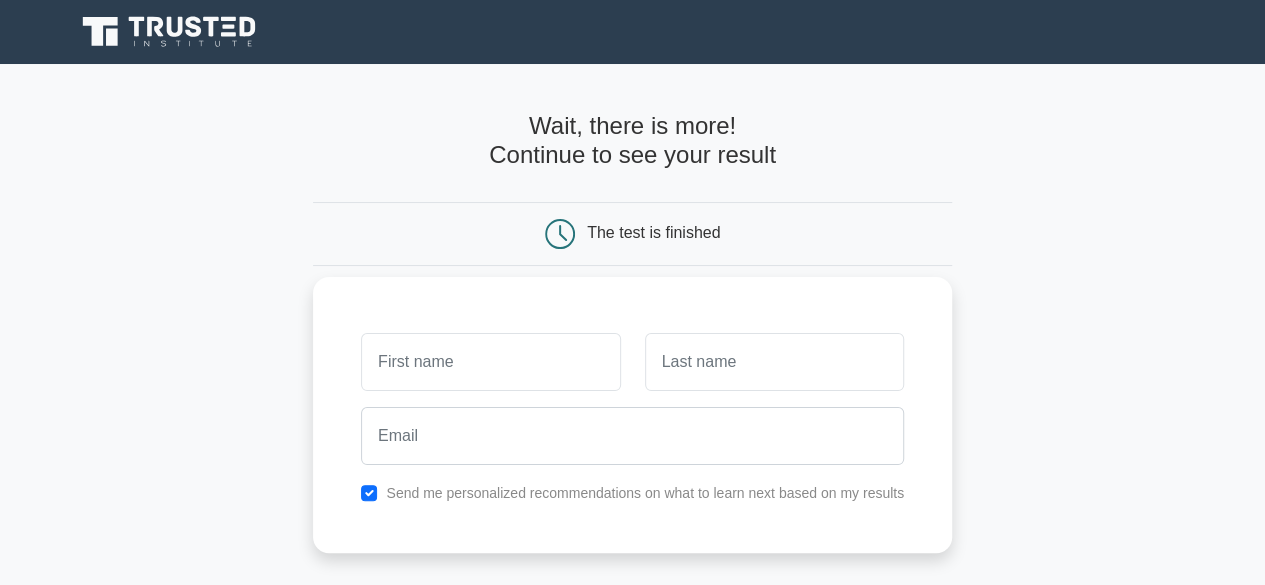 click at bounding box center [490, 362] 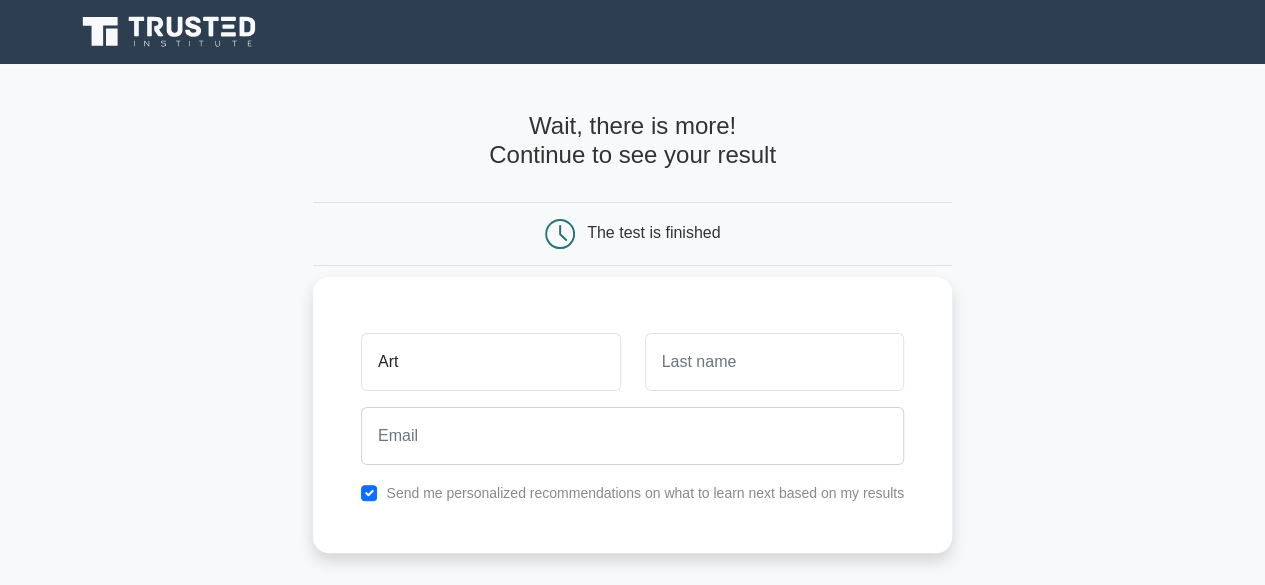 type on "Art" 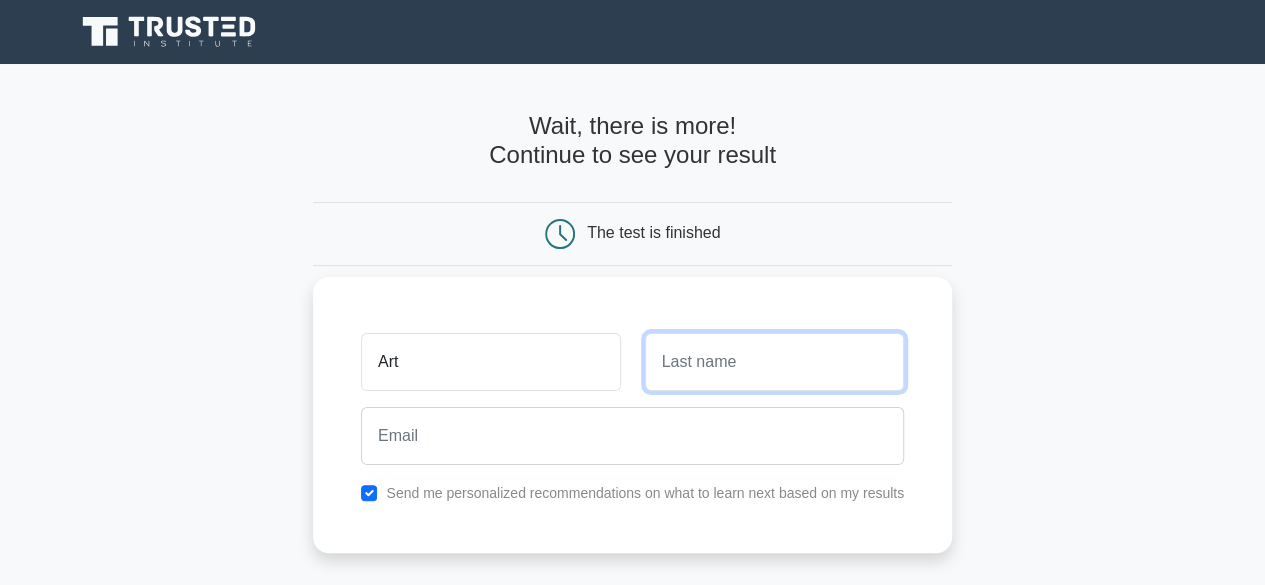 click at bounding box center (774, 362) 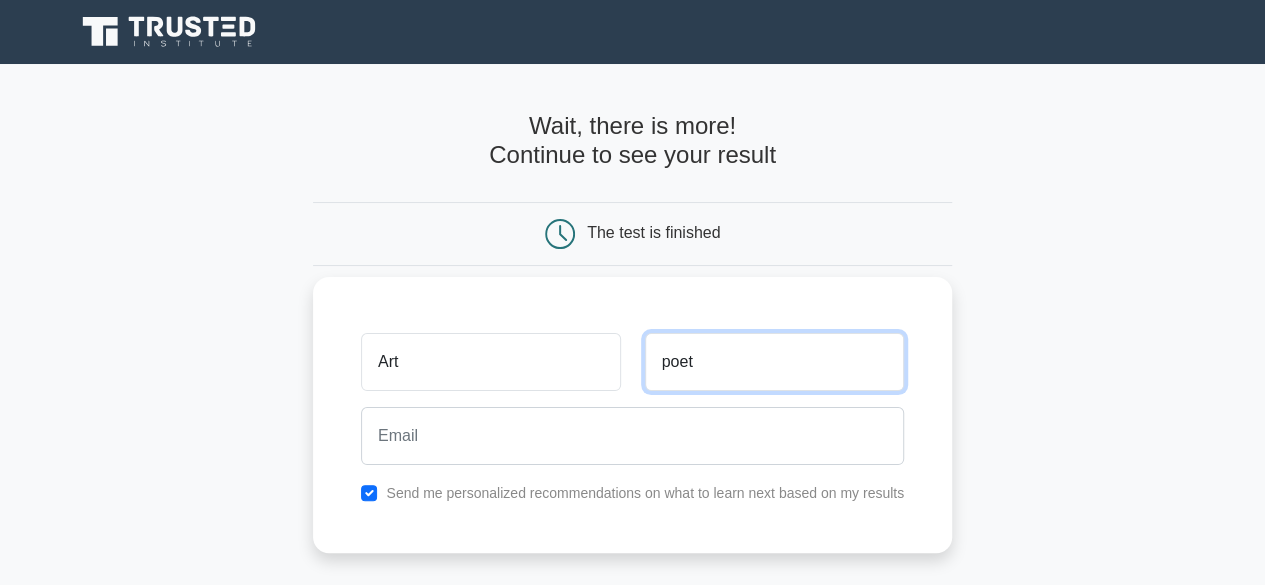 type on "poet" 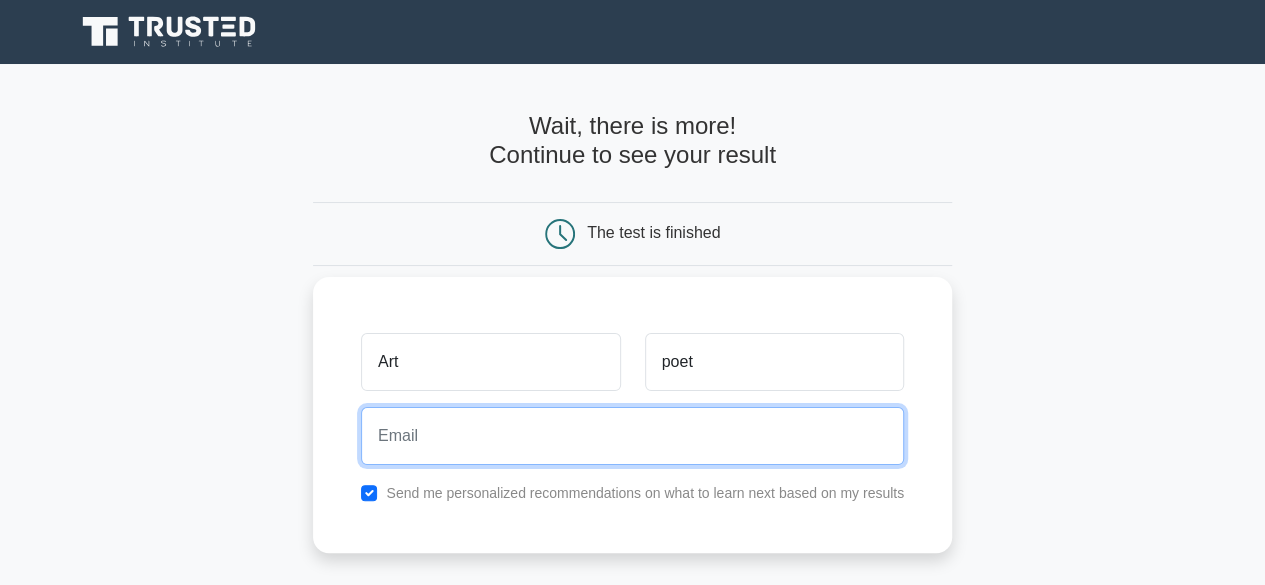 click at bounding box center (632, 436) 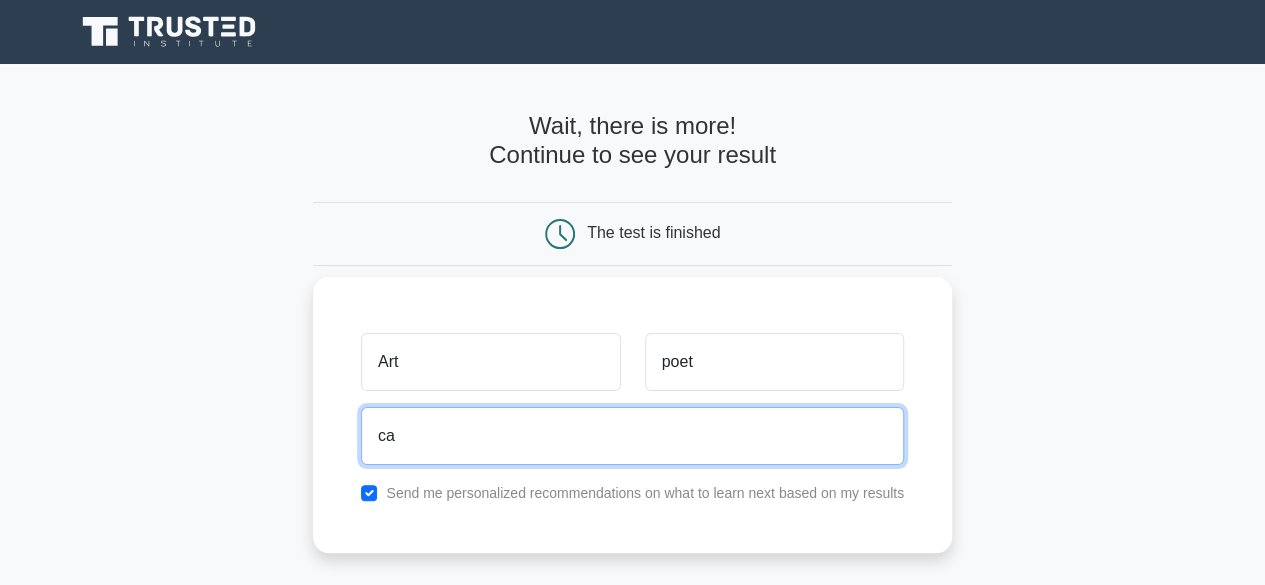 type on "c" 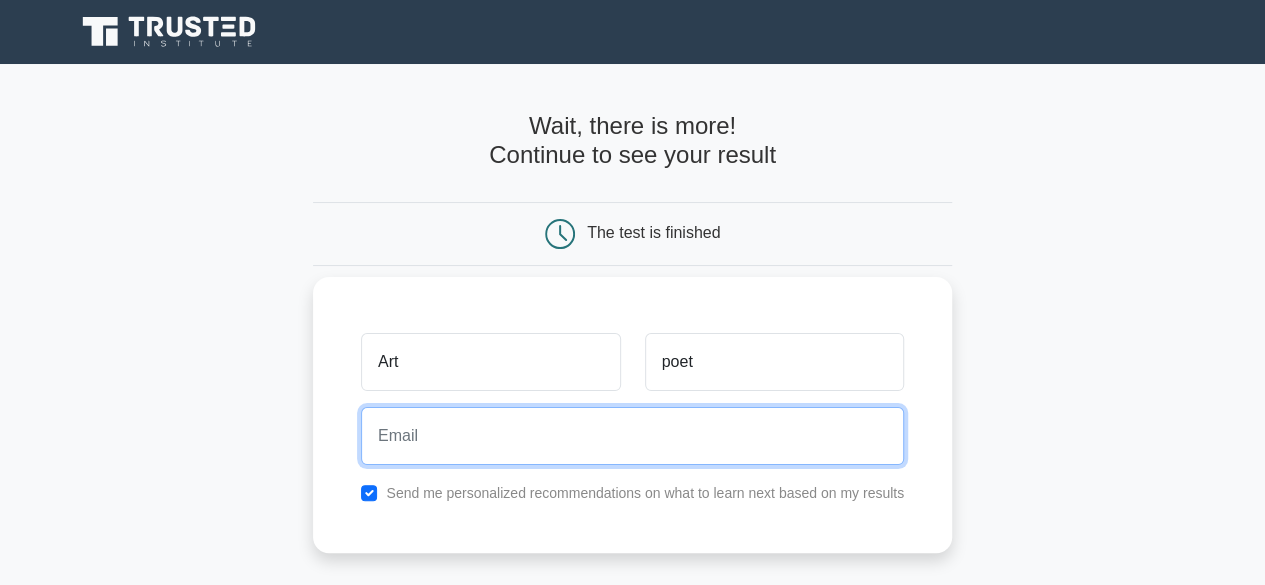 click at bounding box center (632, 436) 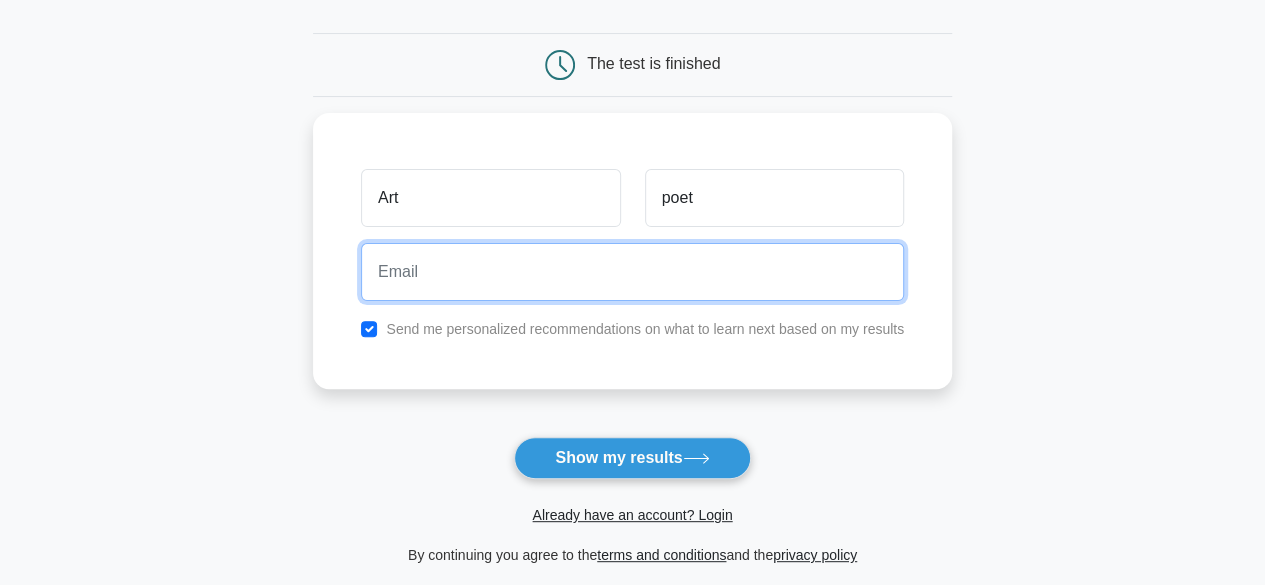 scroll, scrollTop: 333, scrollLeft: 0, axis: vertical 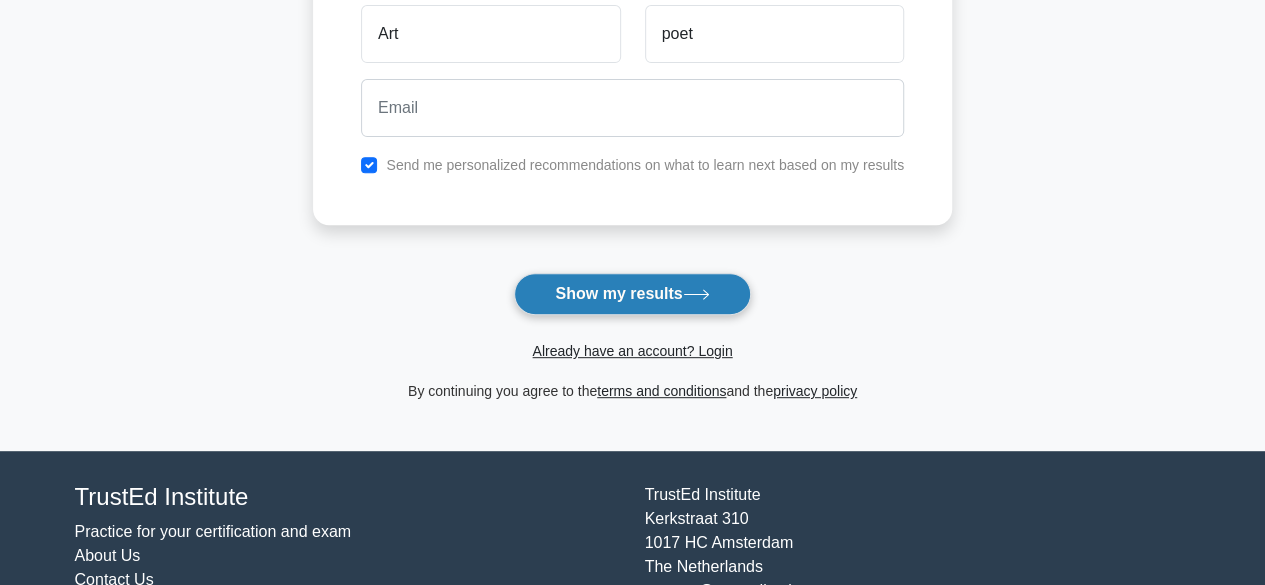 click on "Show my results" at bounding box center (632, 294) 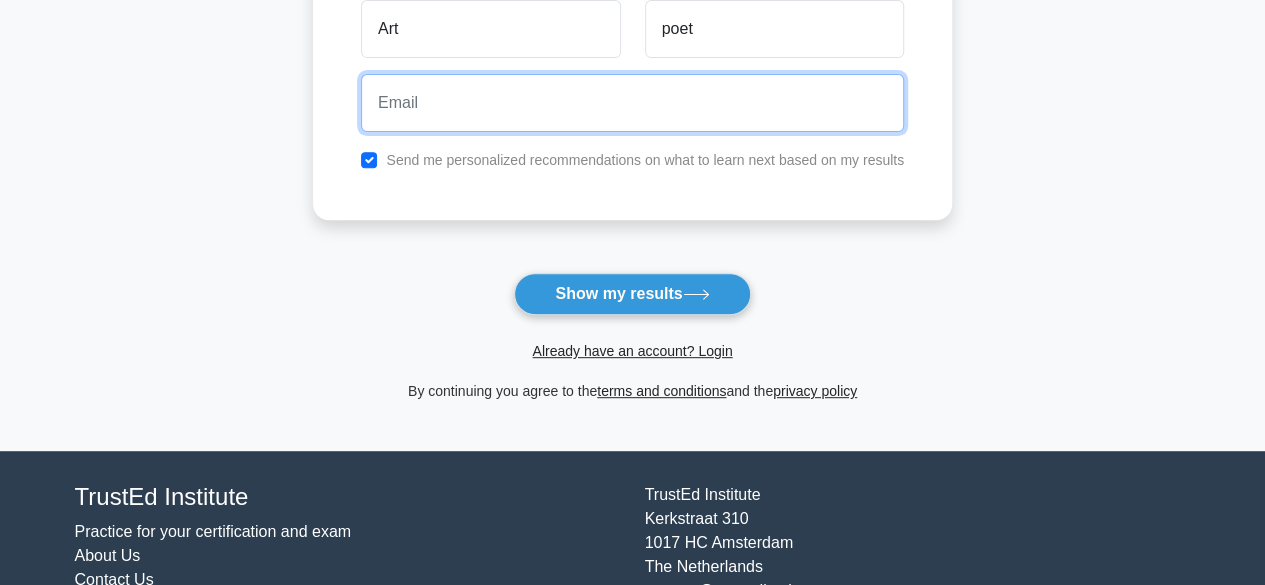 click at bounding box center (632, 103) 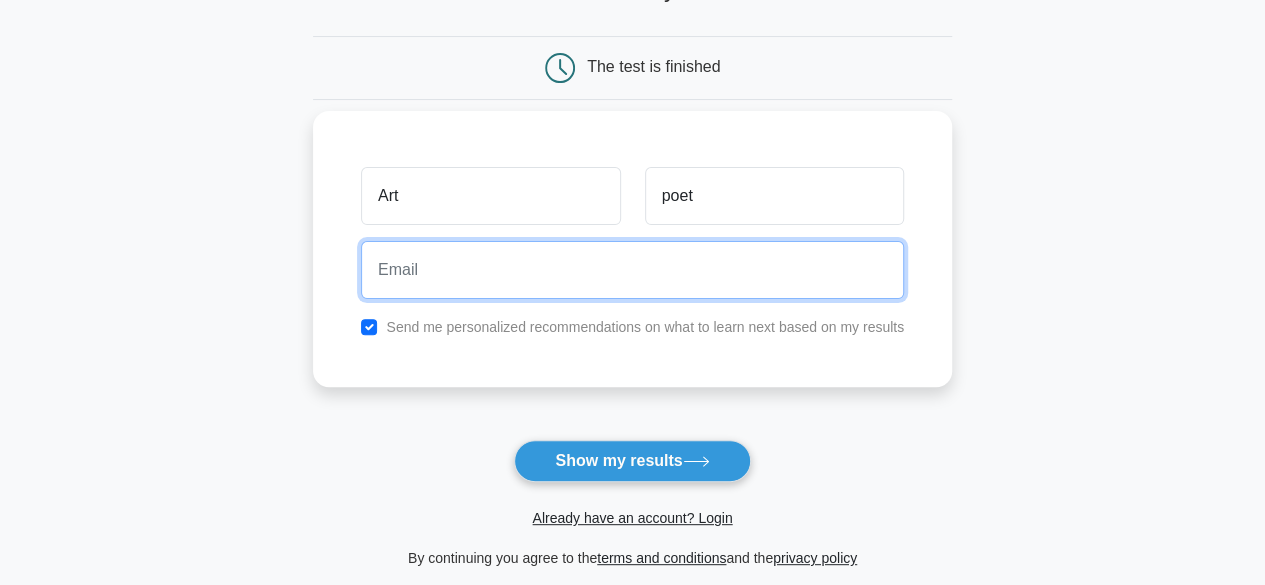 click at bounding box center [632, 270] 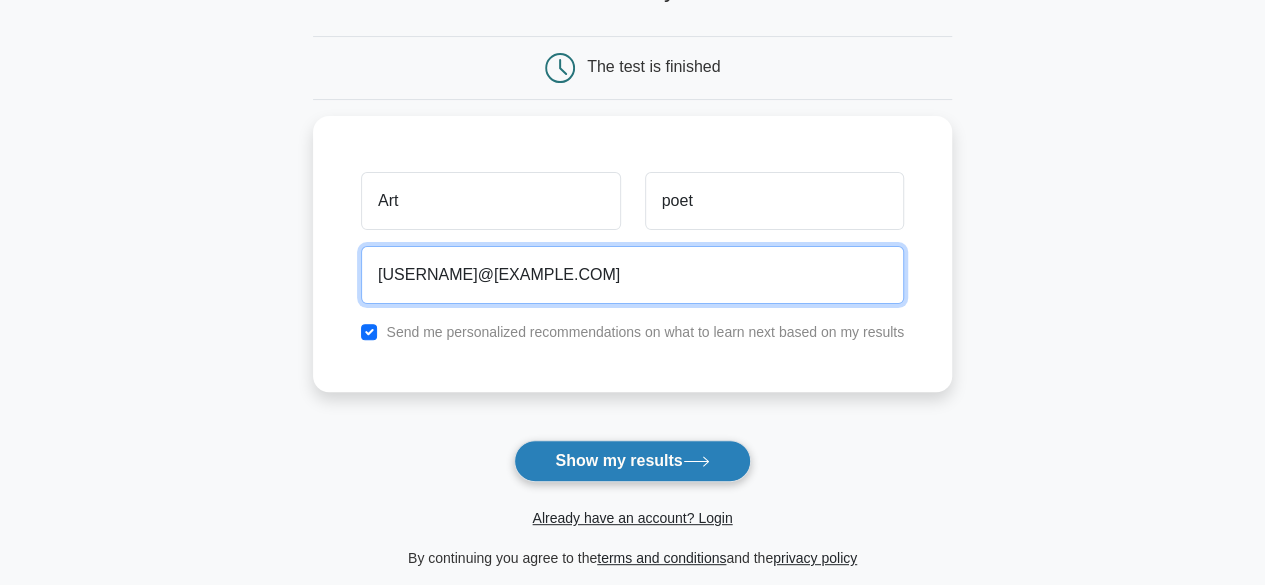 type on "sqw1998@hotmail.com" 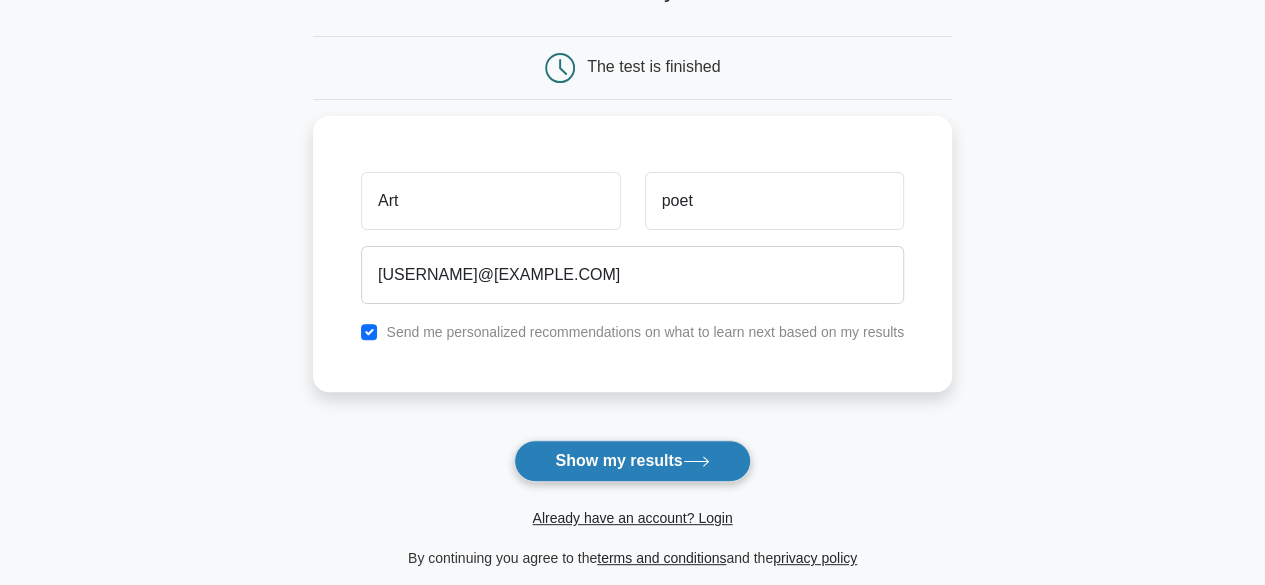 click on "Show my results" at bounding box center [632, 461] 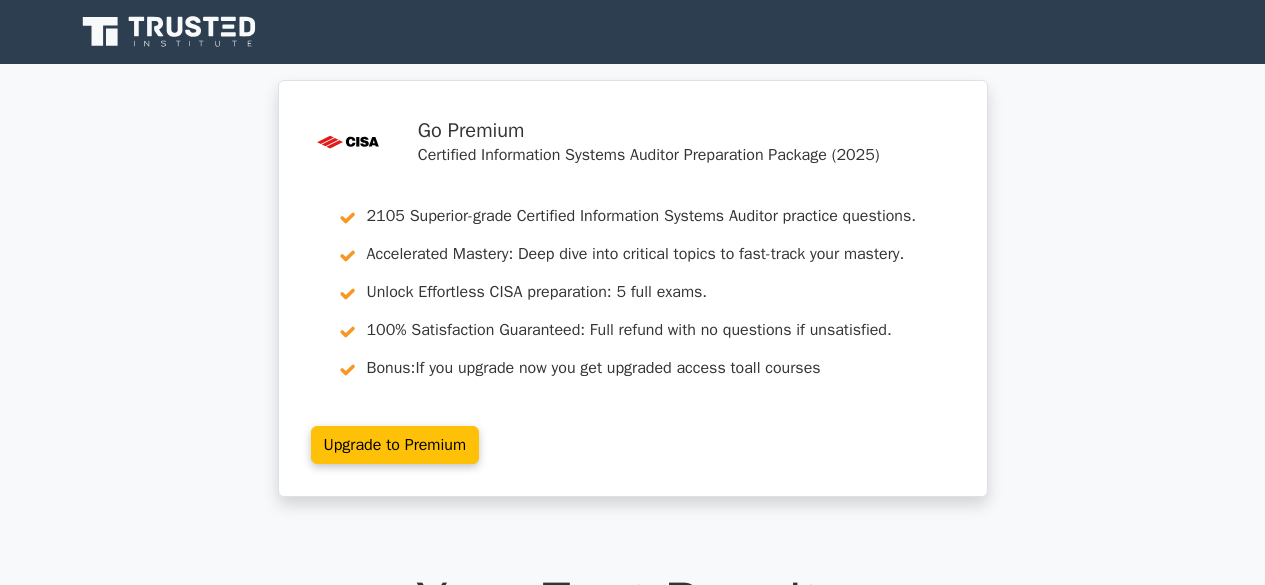 scroll, scrollTop: 0, scrollLeft: 0, axis: both 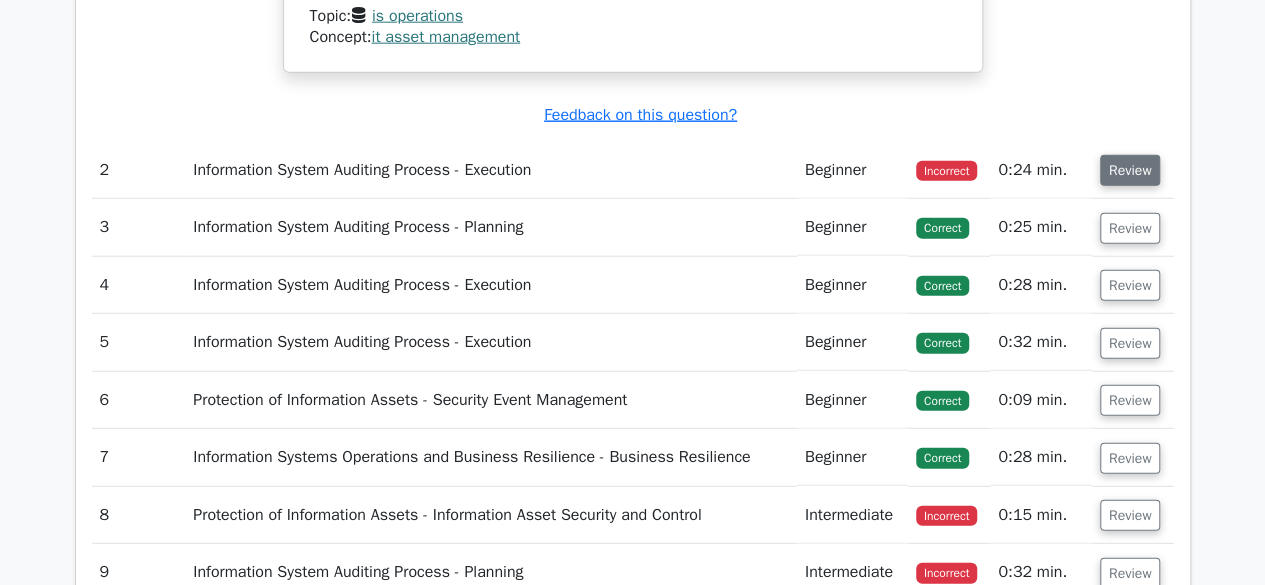 click on "Review" at bounding box center (1130, 170) 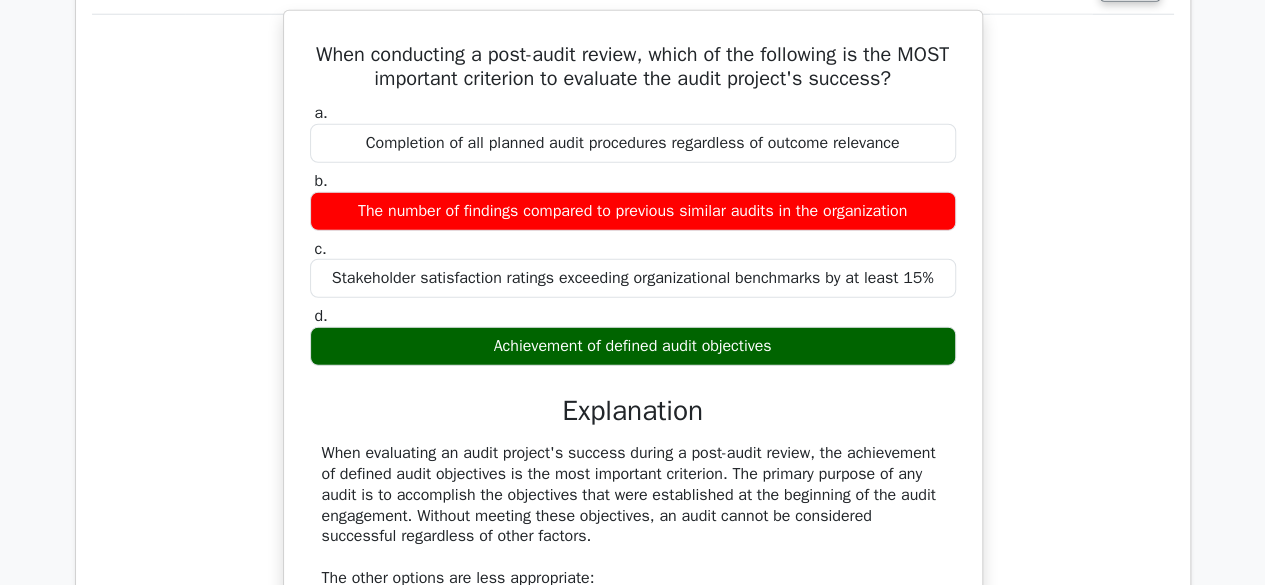 scroll, scrollTop: 2500, scrollLeft: 0, axis: vertical 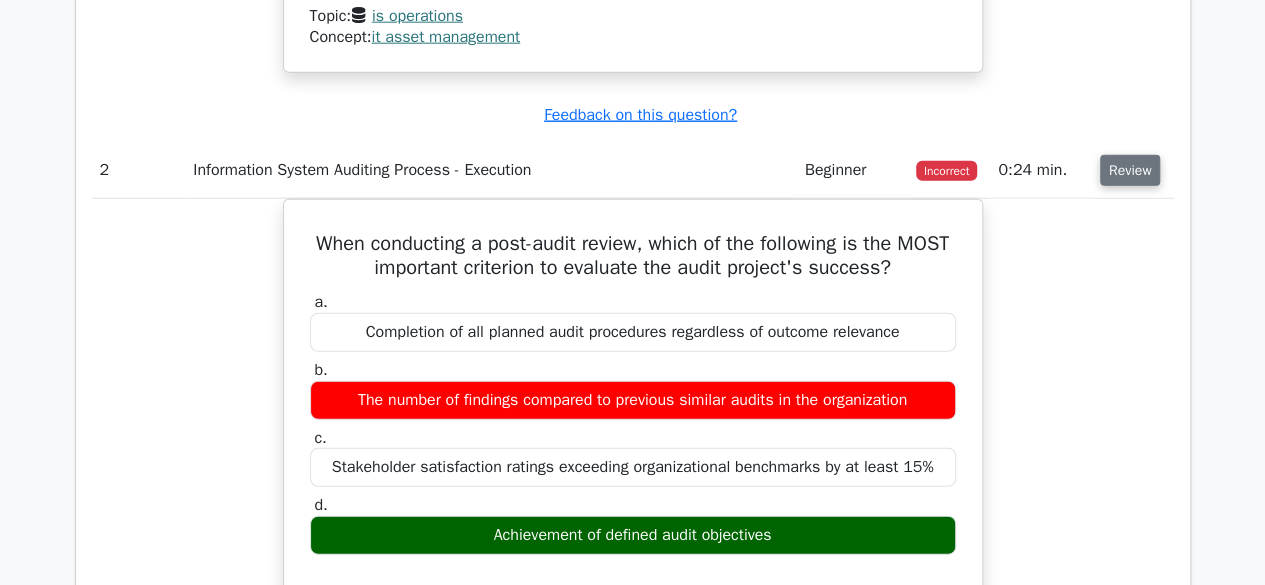 click on "Review" at bounding box center (1130, 170) 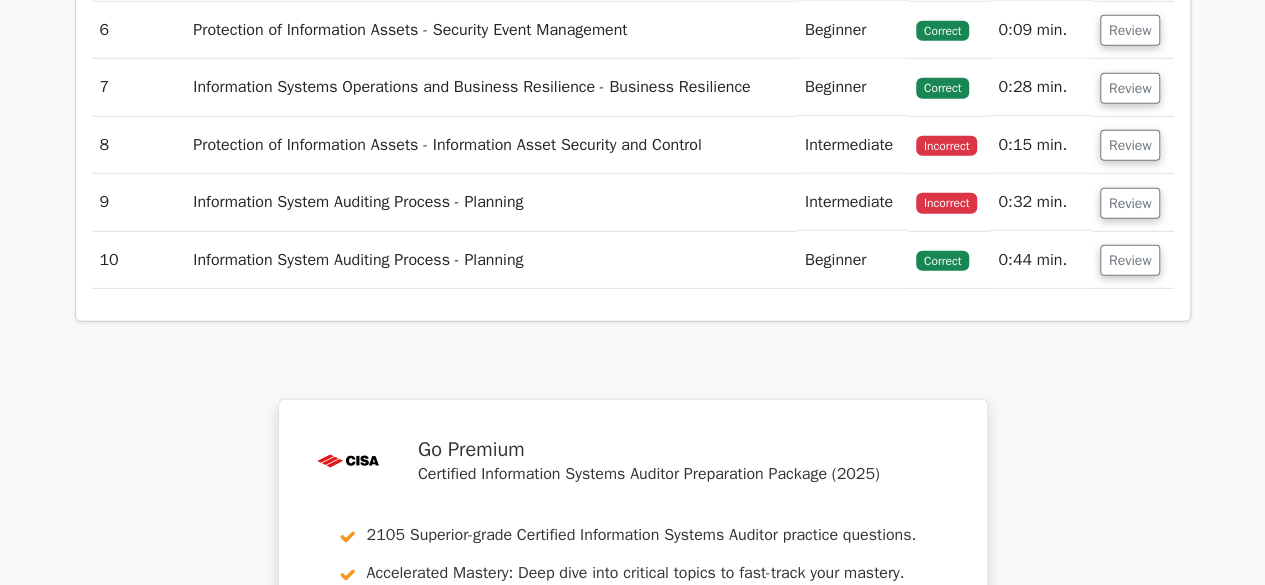 scroll, scrollTop: 2666, scrollLeft: 0, axis: vertical 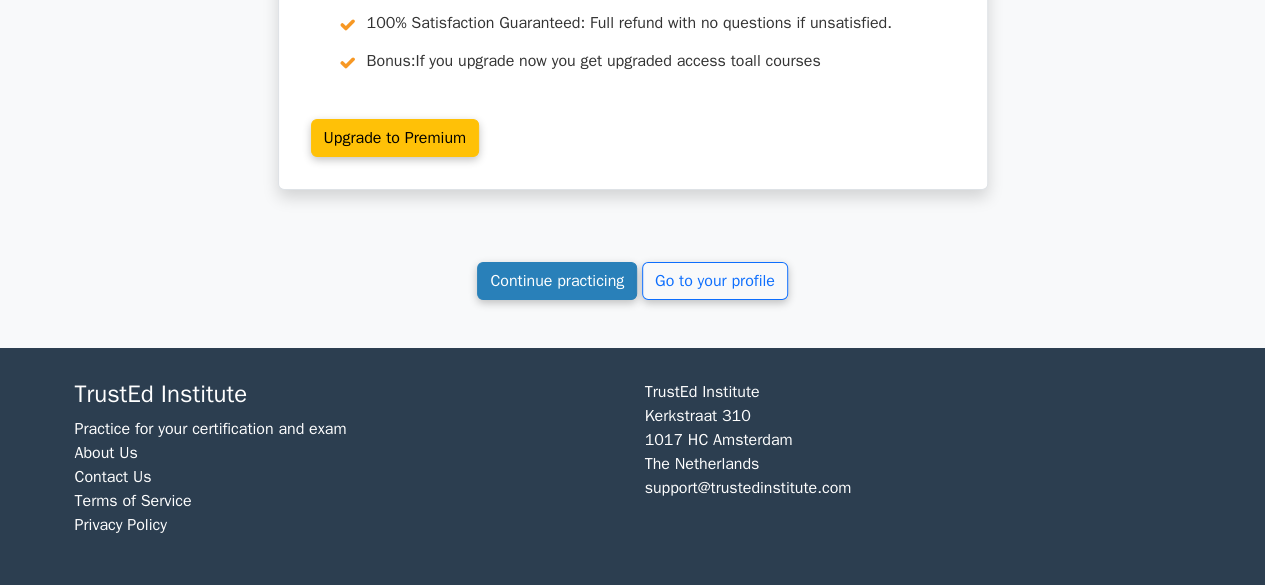 click on "Continue practicing" at bounding box center (557, 281) 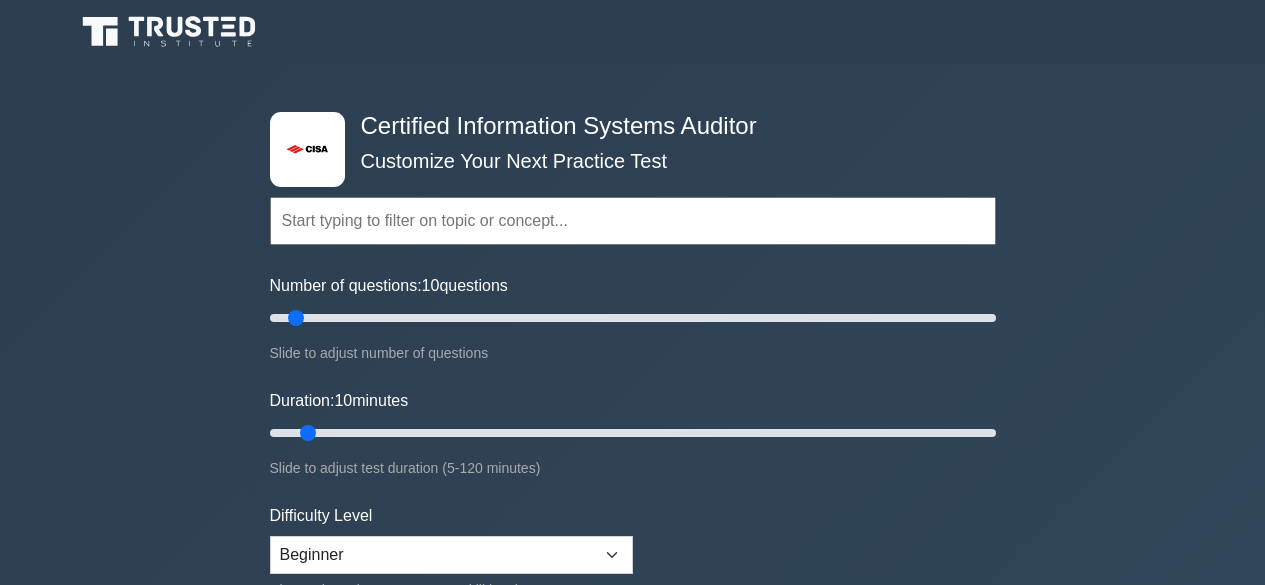 scroll, scrollTop: 0, scrollLeft: 0, axis: both 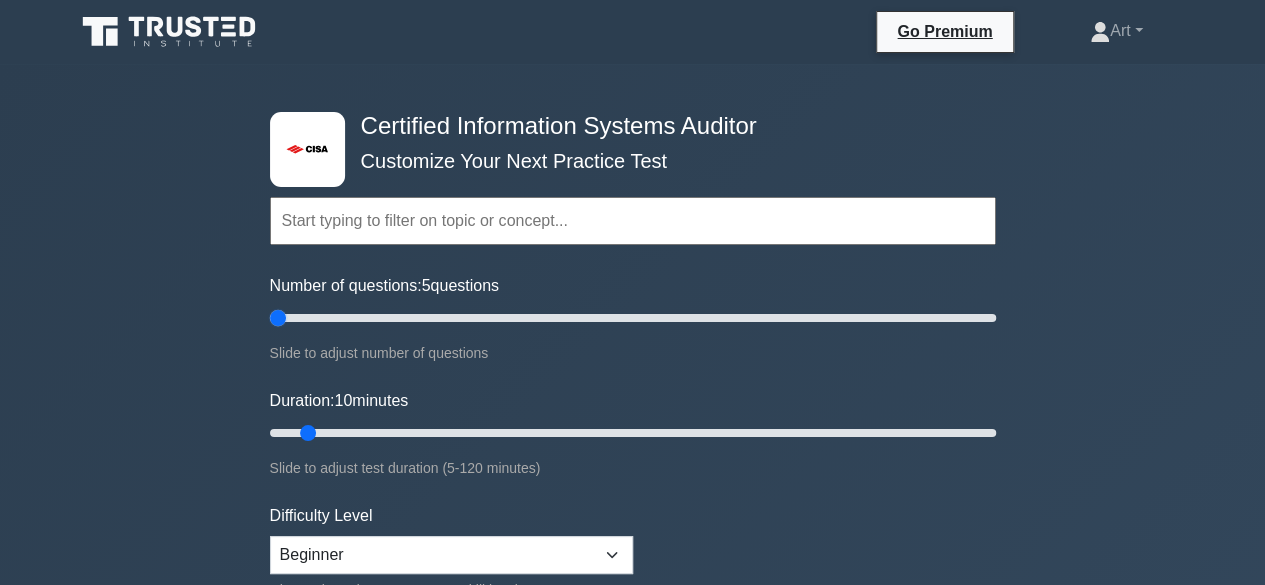 drag, startPoint x: 324, startPoint y: 322, endPoint x: 124, endPoint y: 327, distance: 200.06248 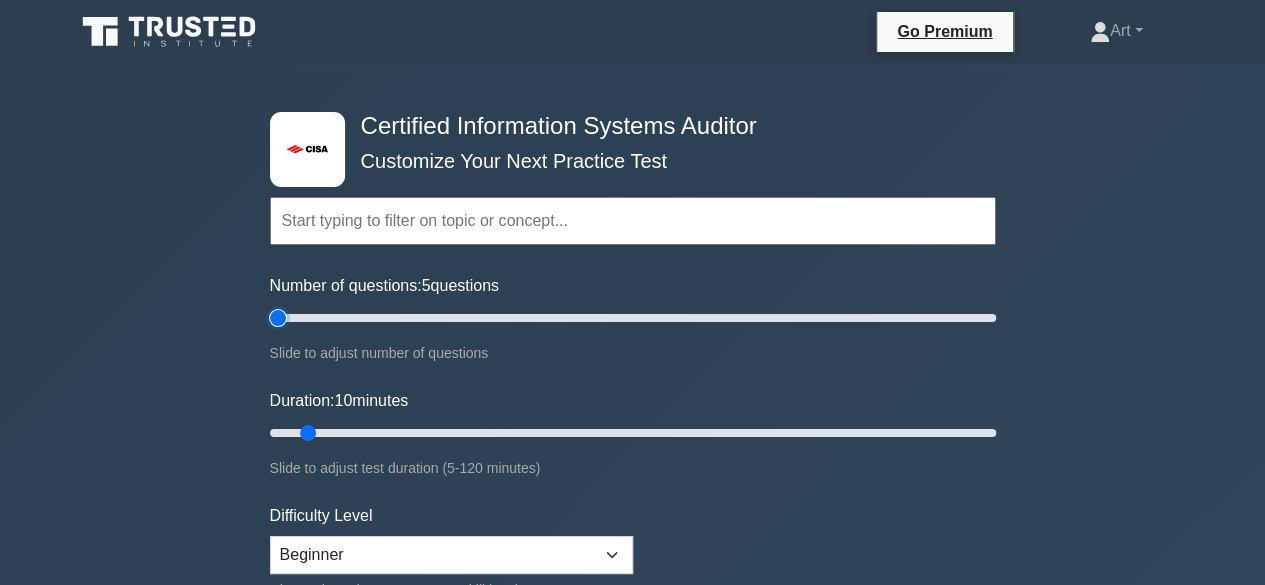 type on "5" 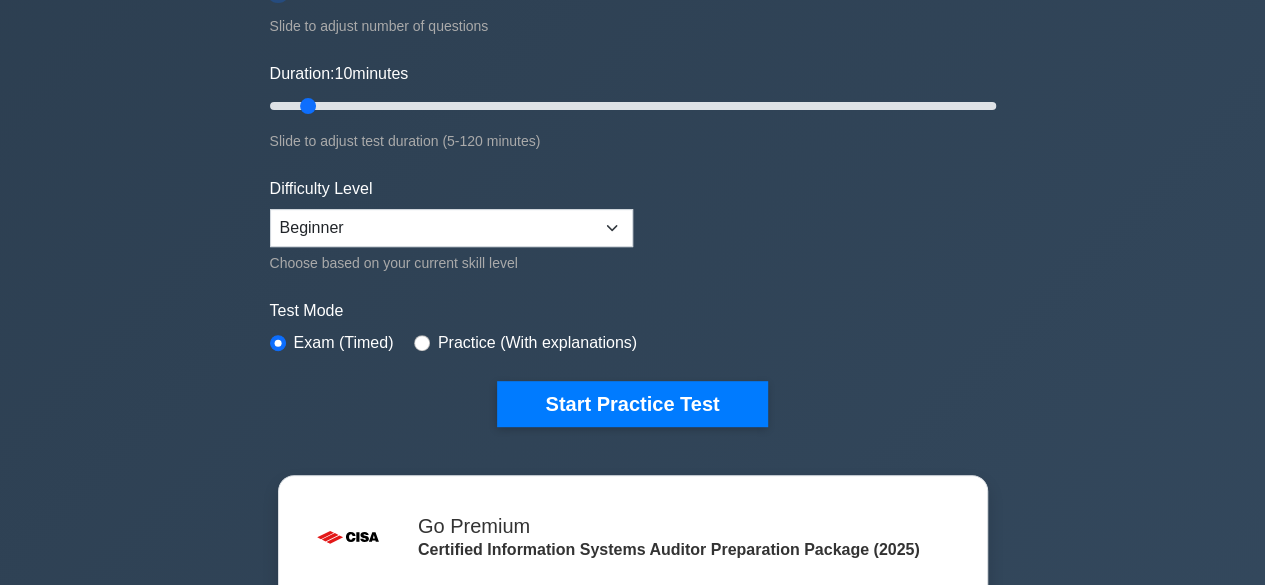 scroll, scrollTop: 333, scrollLeft: 0, axis: vertical 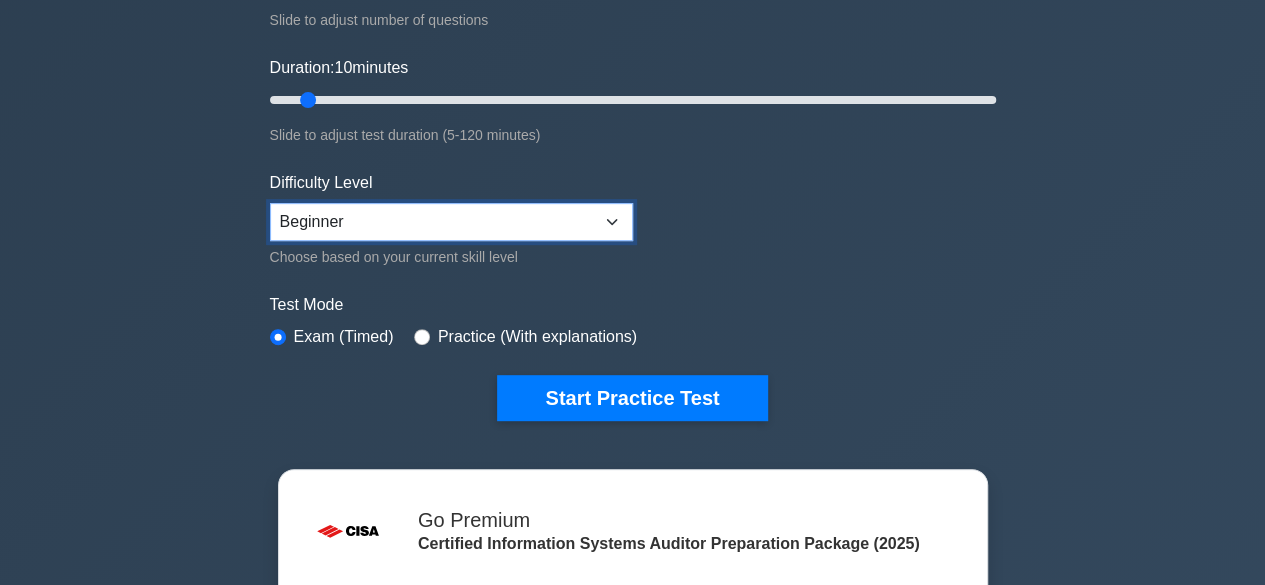 click on "Beginner
Intermediate
Expert" at bounding box center [451, 222] 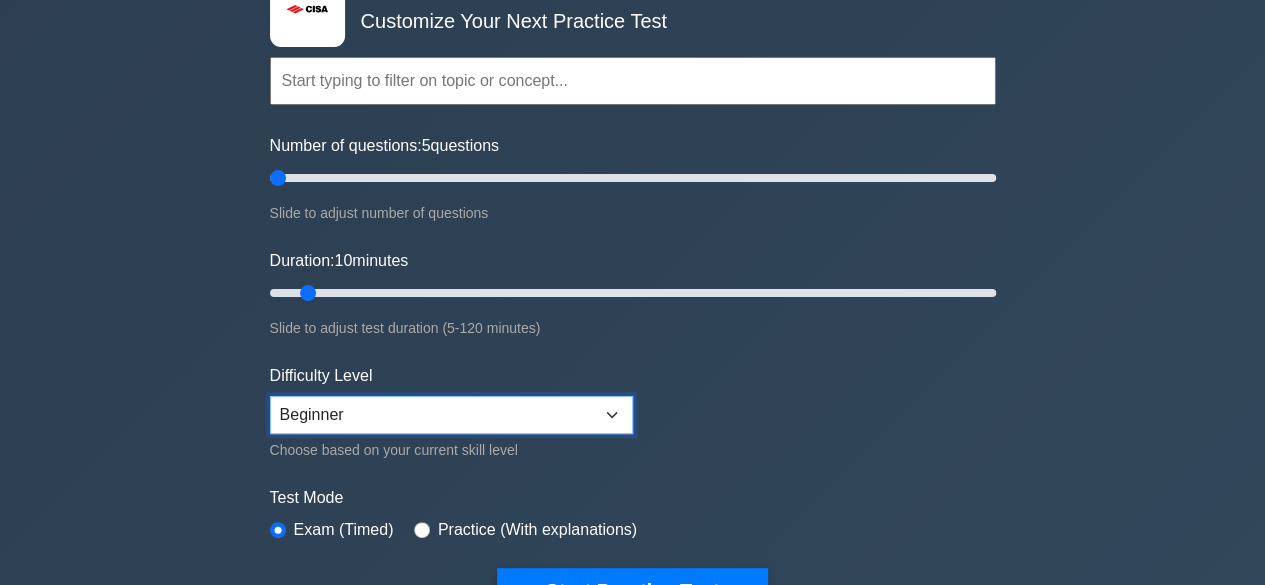 scroll, scrollTop: 166, scrollLeft: 0, axis: vertical 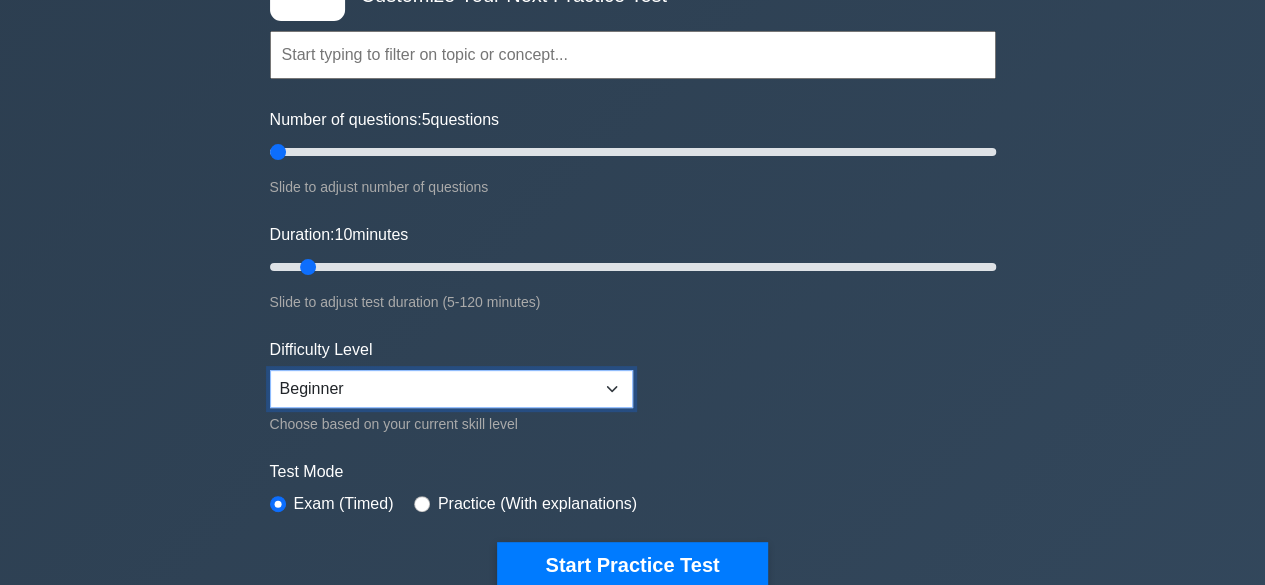 click on "Beginner
Intermediate
Expert" at bounding box center [451, 389] 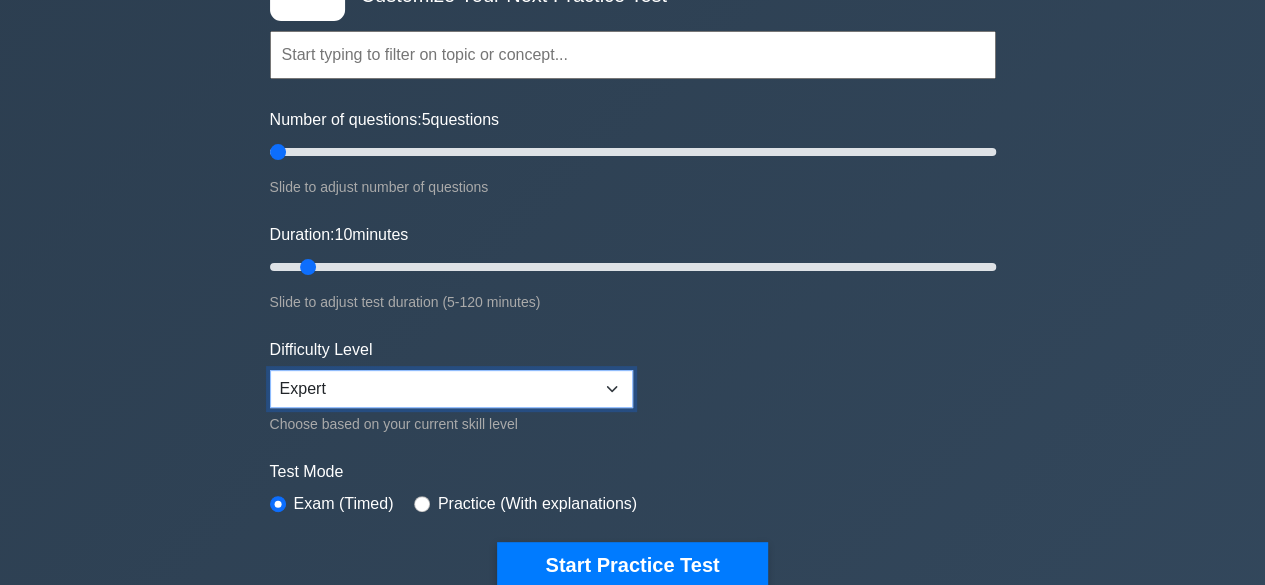 click on "Beginner
Intermediate
Expert" at bounding box center [451, 389] 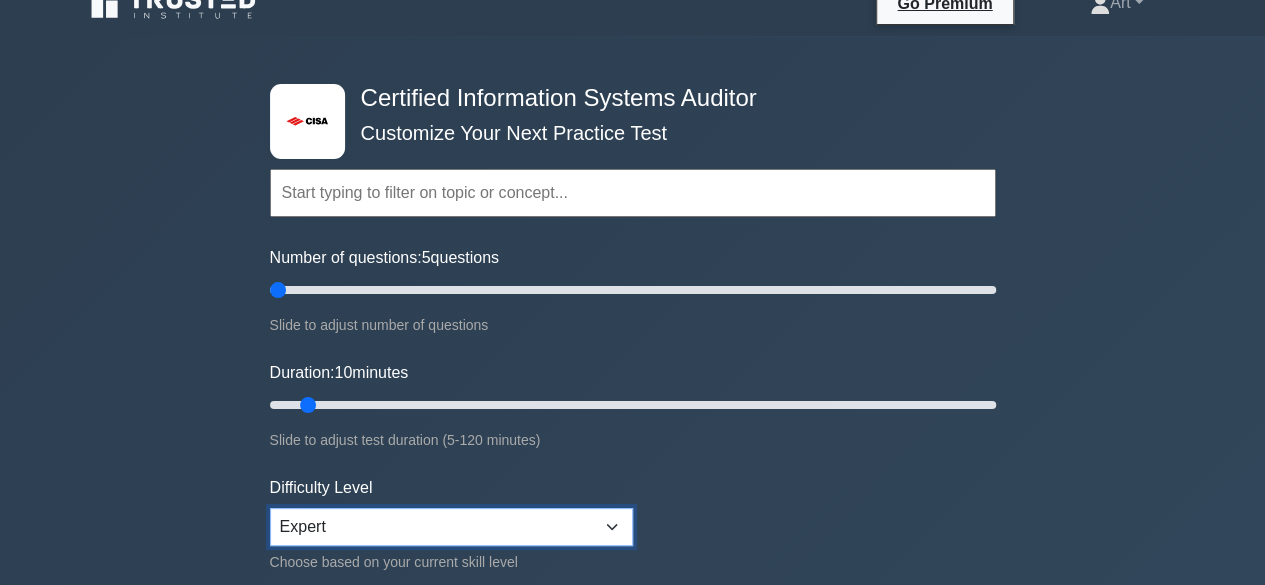 scroll, scrollTop: 0, scrollLeft: 0, axis: both 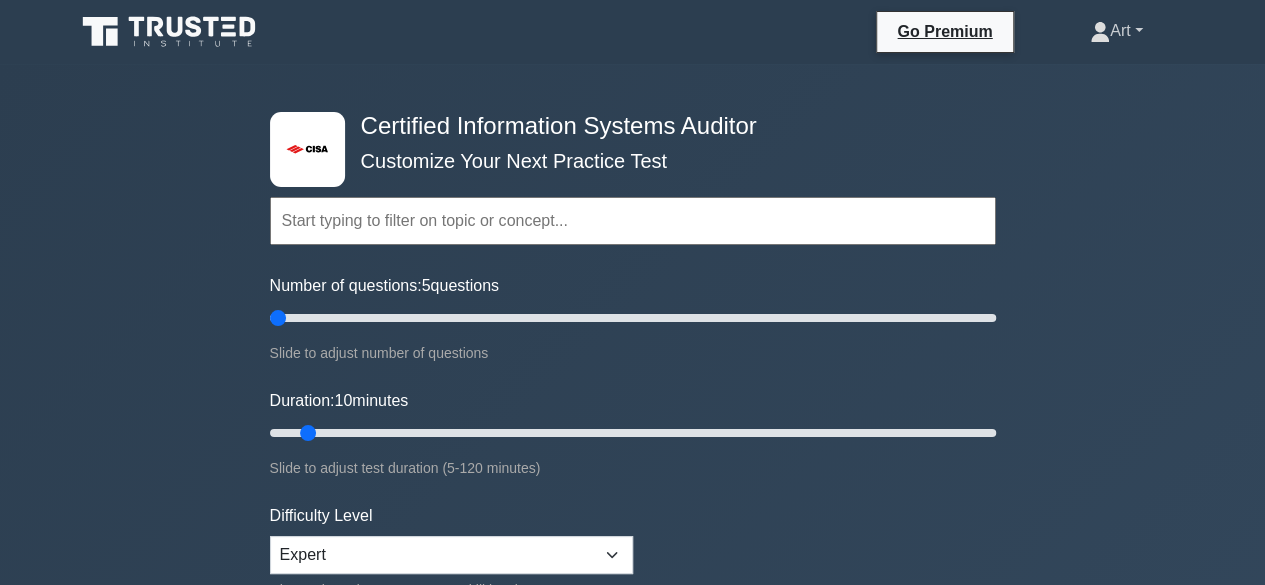 click on "Art" at bounding box center (1116, 31) 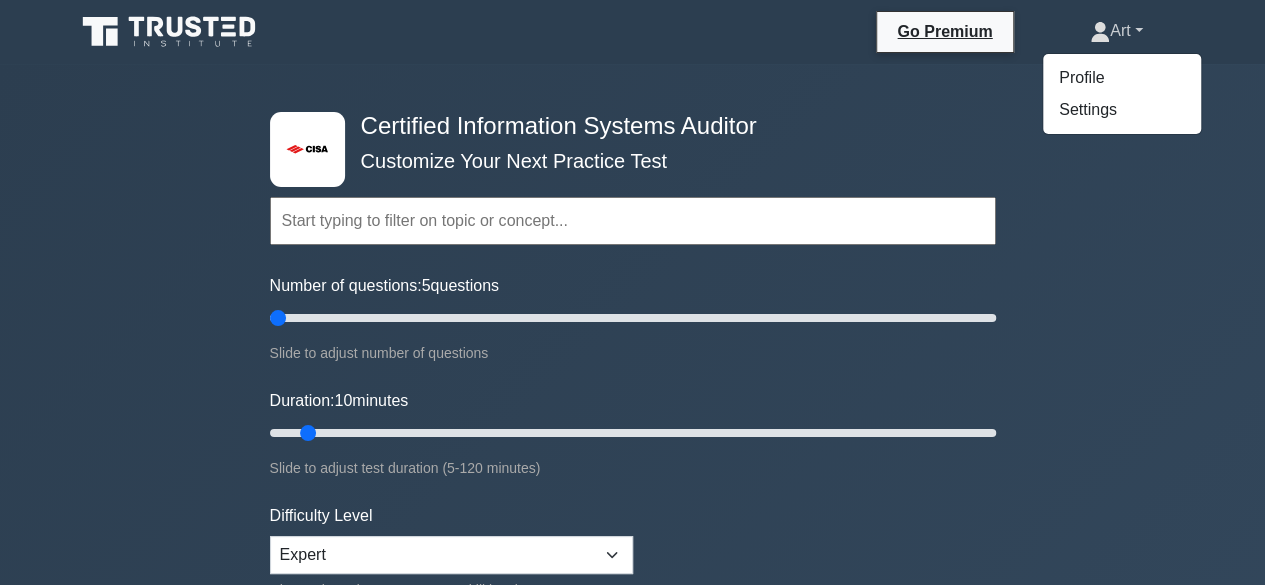 click on "Art" at bounding box center (1116, 31) 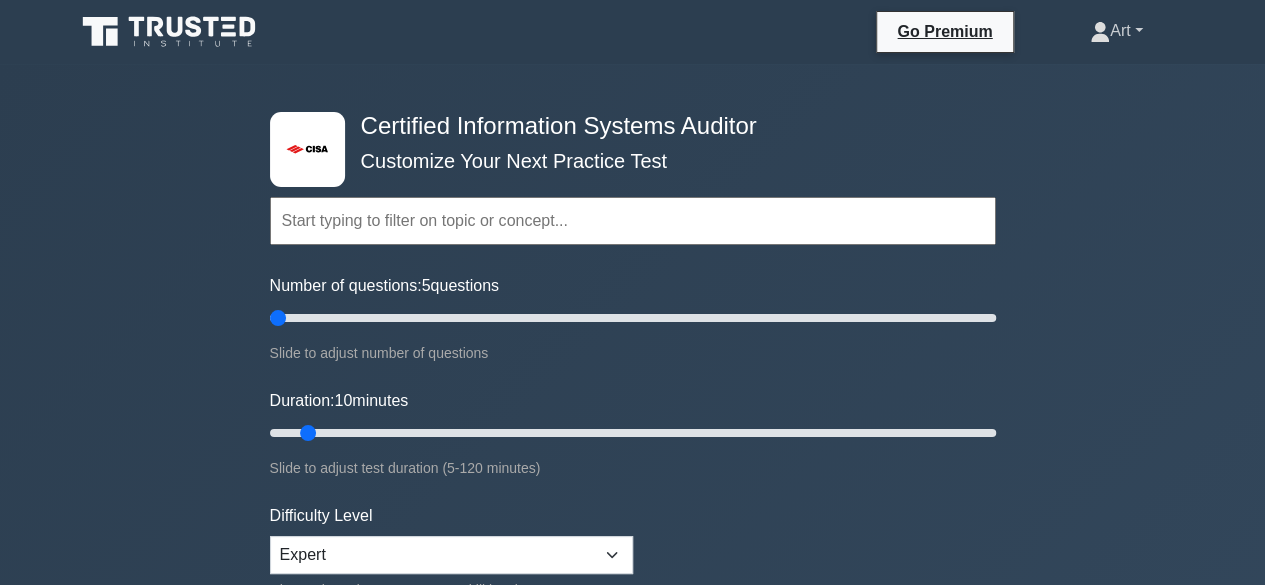 click on "Art" at bounding box center [1116, 31] 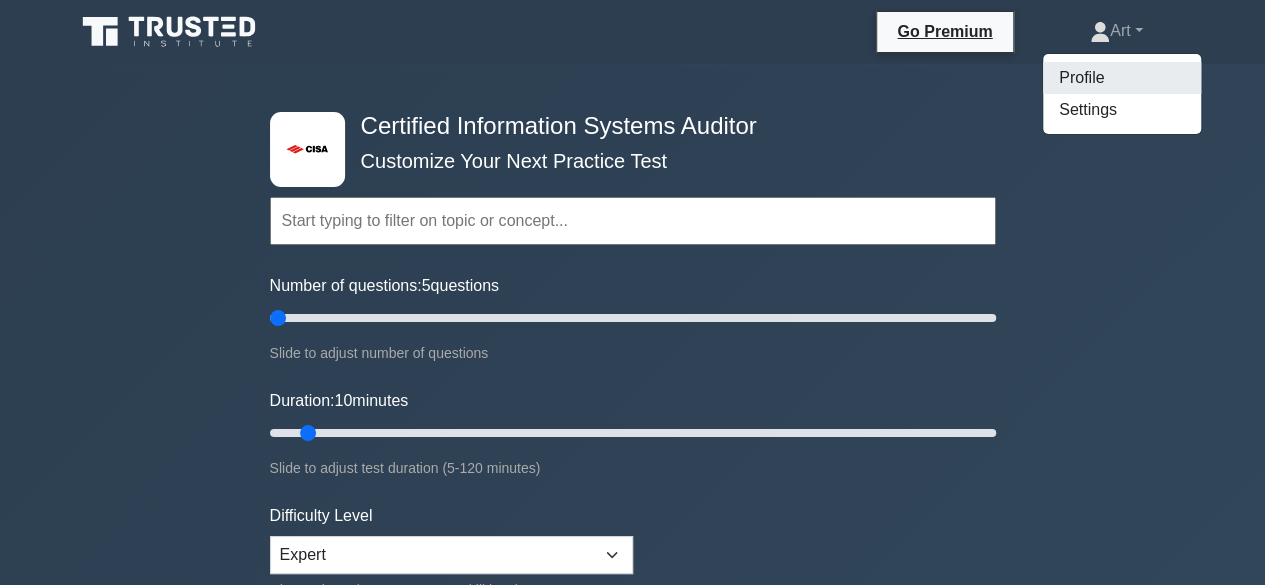 click on "Profile" at bounding box center [1122, 78] 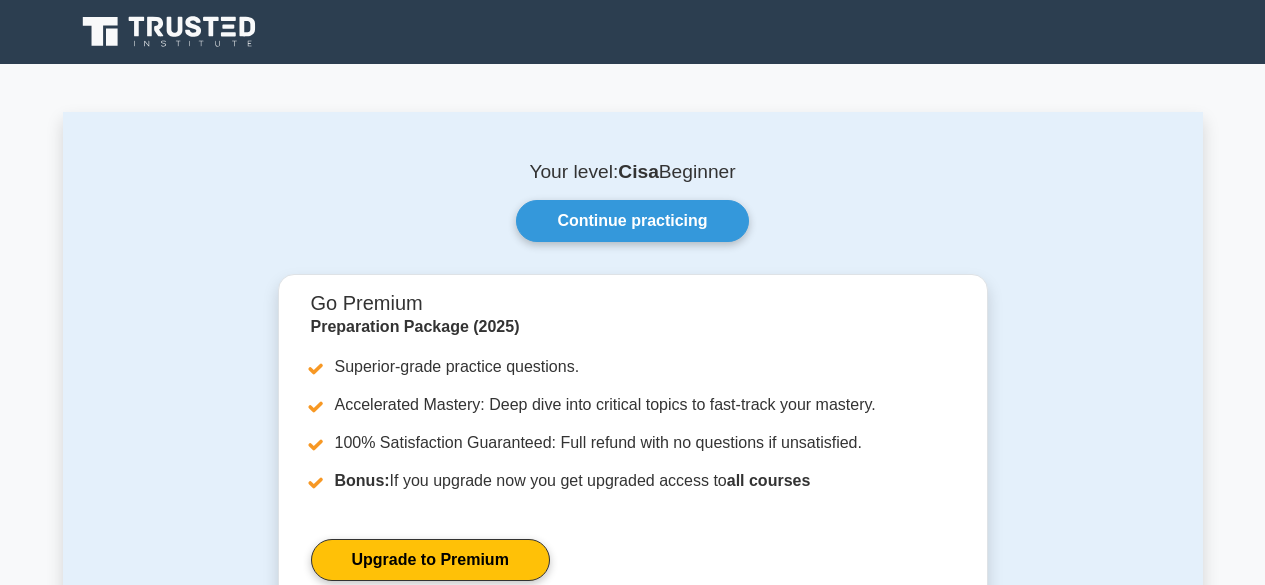 scroll, scrollTop: 0, scrollLeft: 0, axis: both 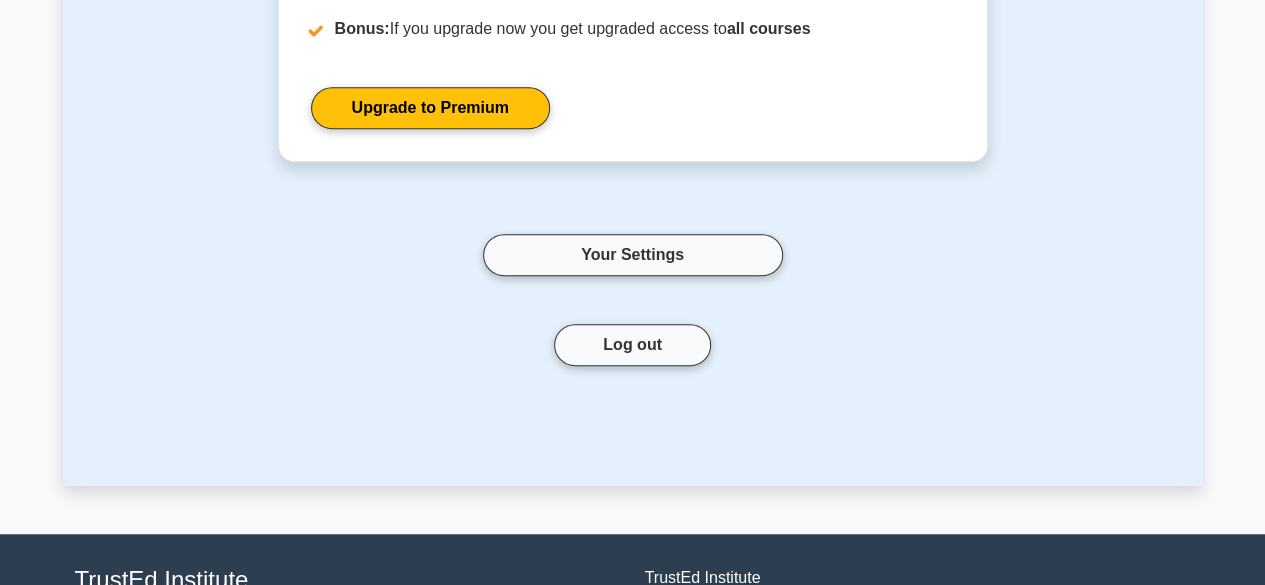 click on "Your Settings" at bounding box center [633, 231] 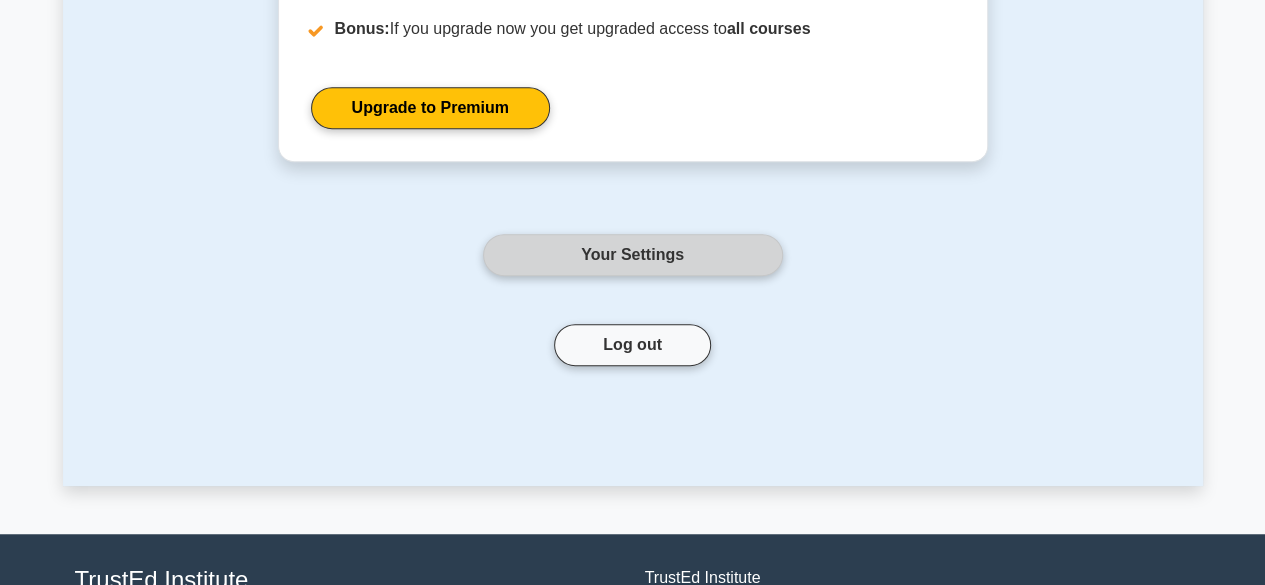 click on "Your Settings" at bounding box center (633, 255) 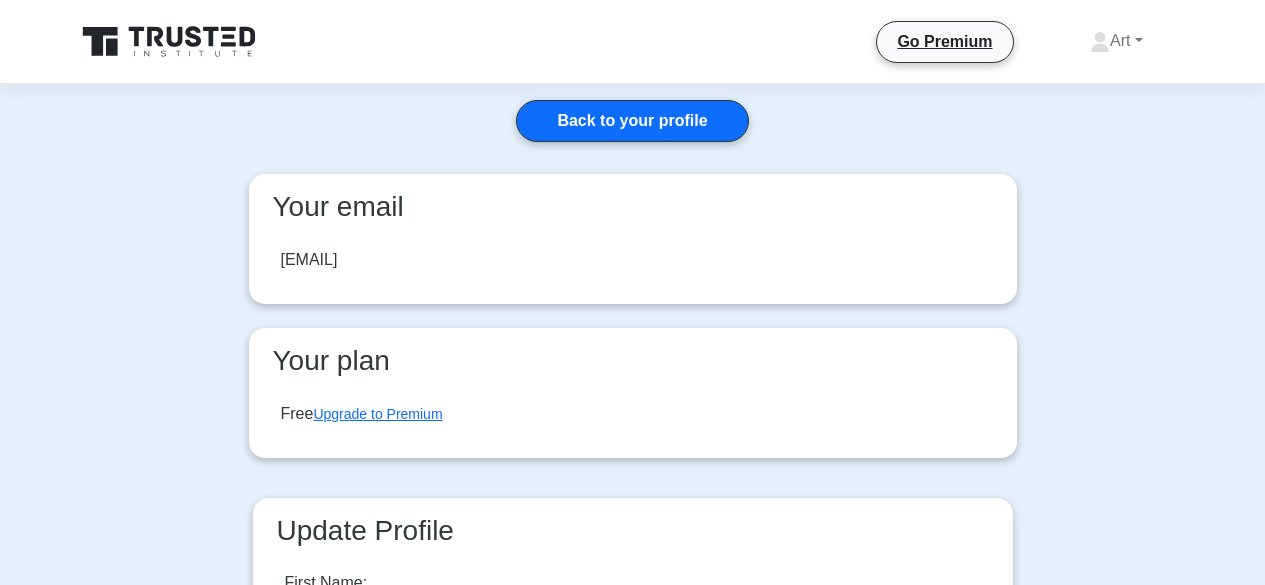 scroll, scrollTop: 0, scrollLeft: 0, axis: both 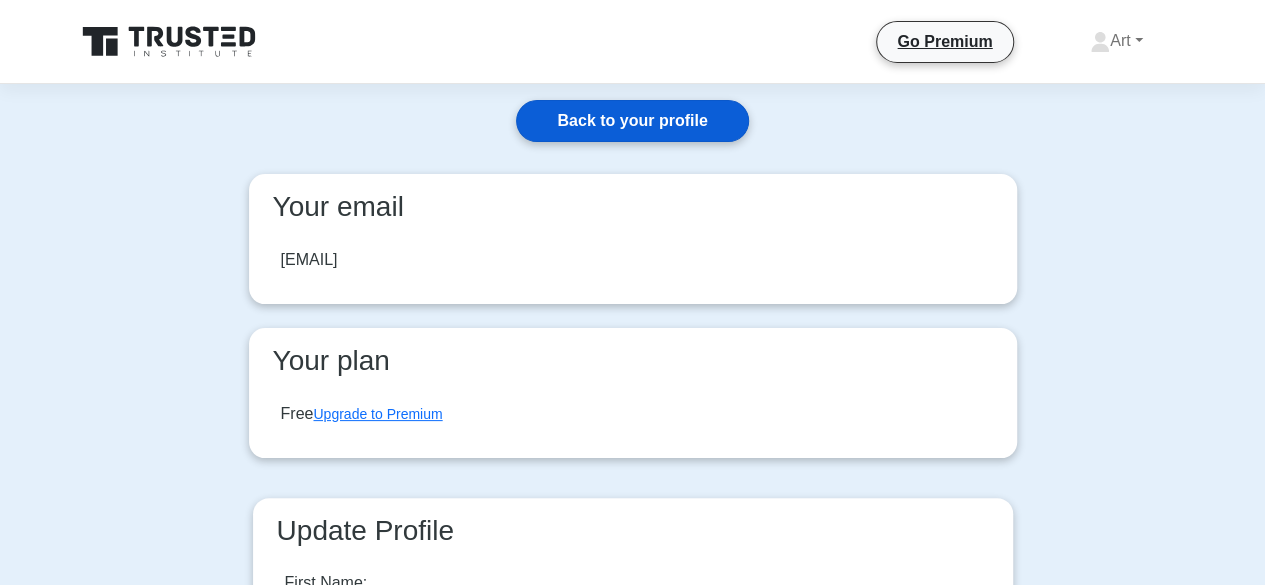 click on "Back to your profile" at bounding box center (632, 121) 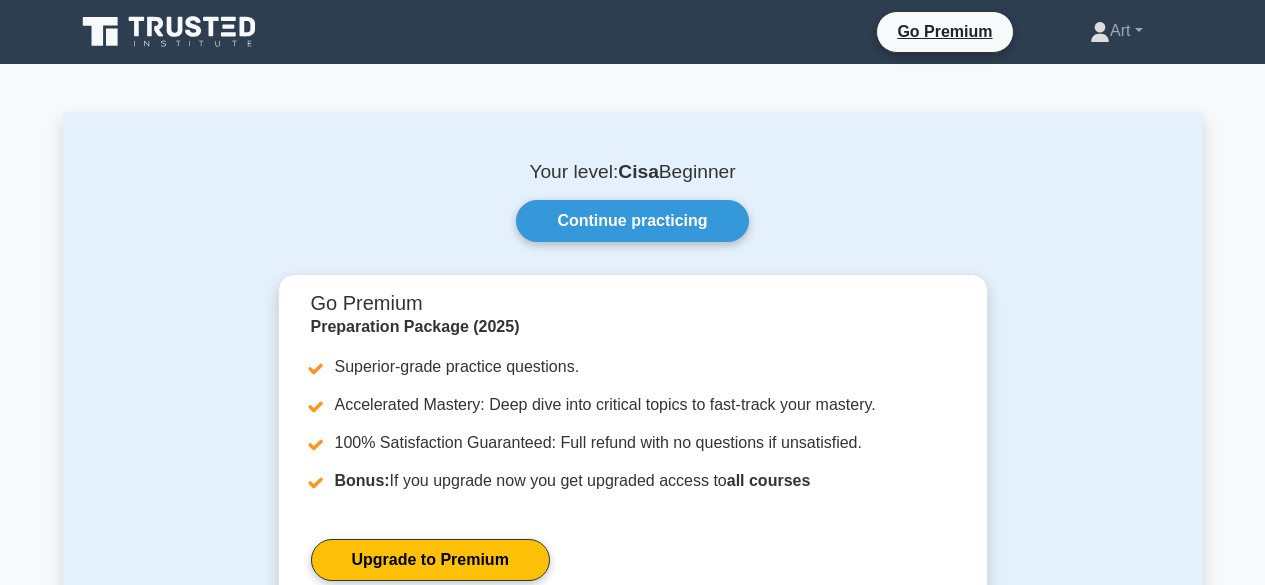 scroll, scrollTop: 0, scrollLeft: 0, axis: both 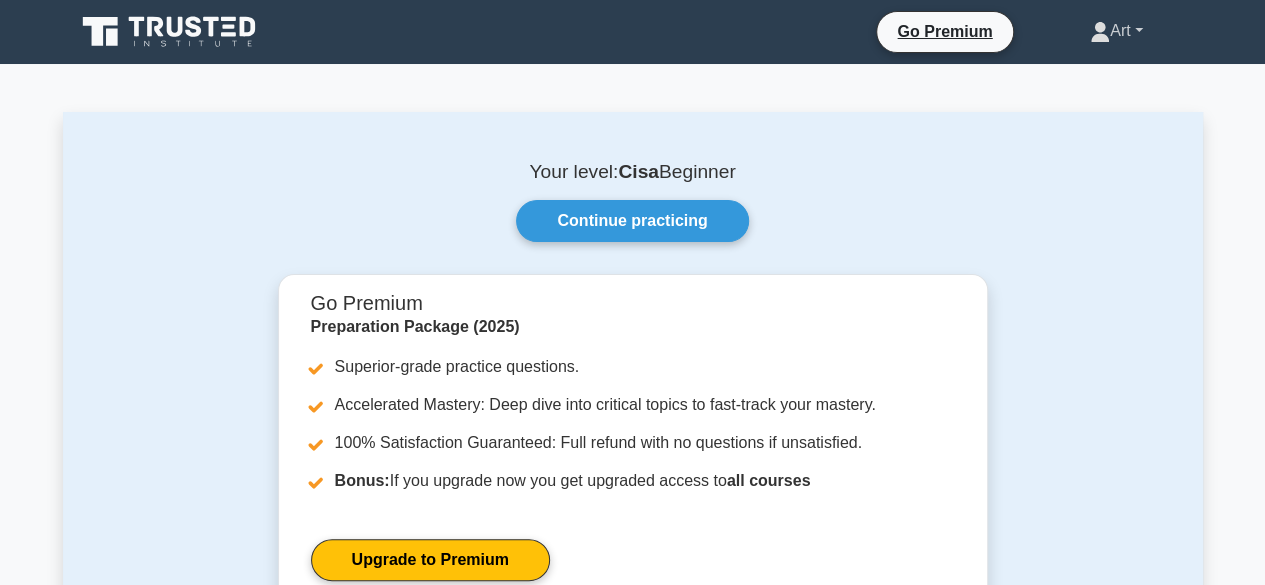 click on "Art" at bounding box center [1116, 31] 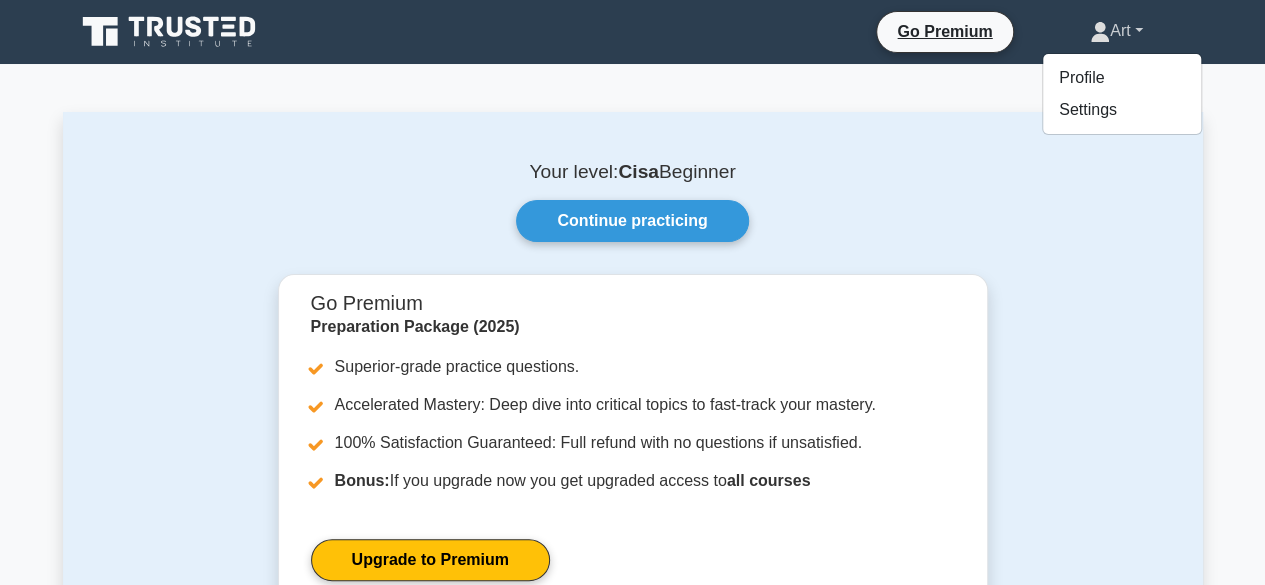 click on "Art" at bounding box center (1116, 31) 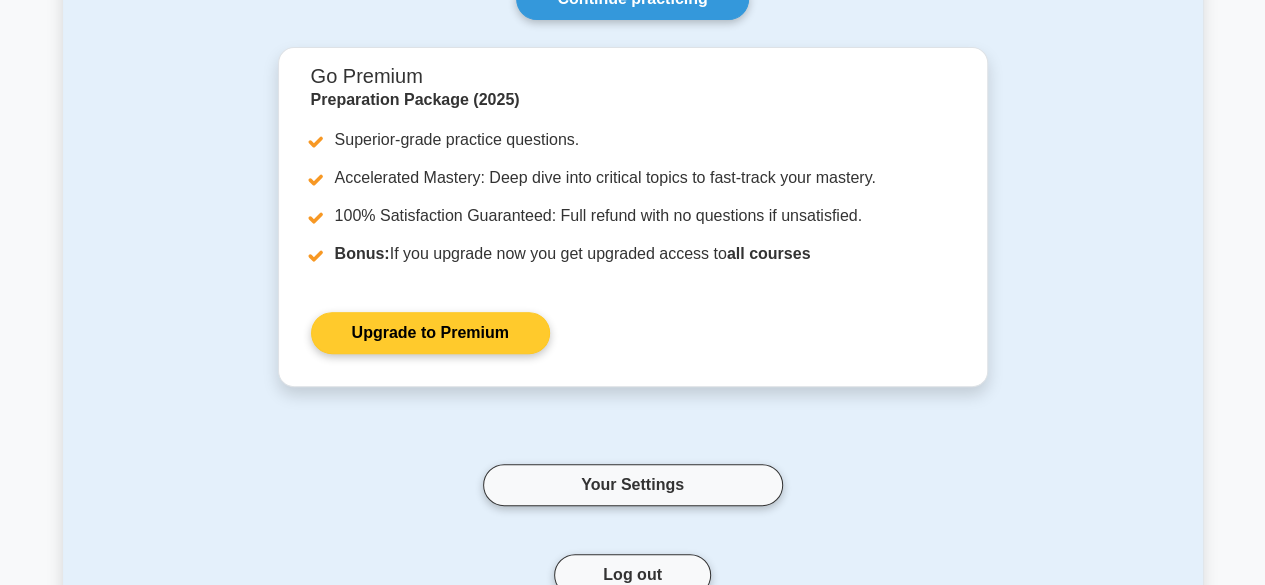 scroll, scrollTop: 333, scrollLeft: 0, axis: vertical 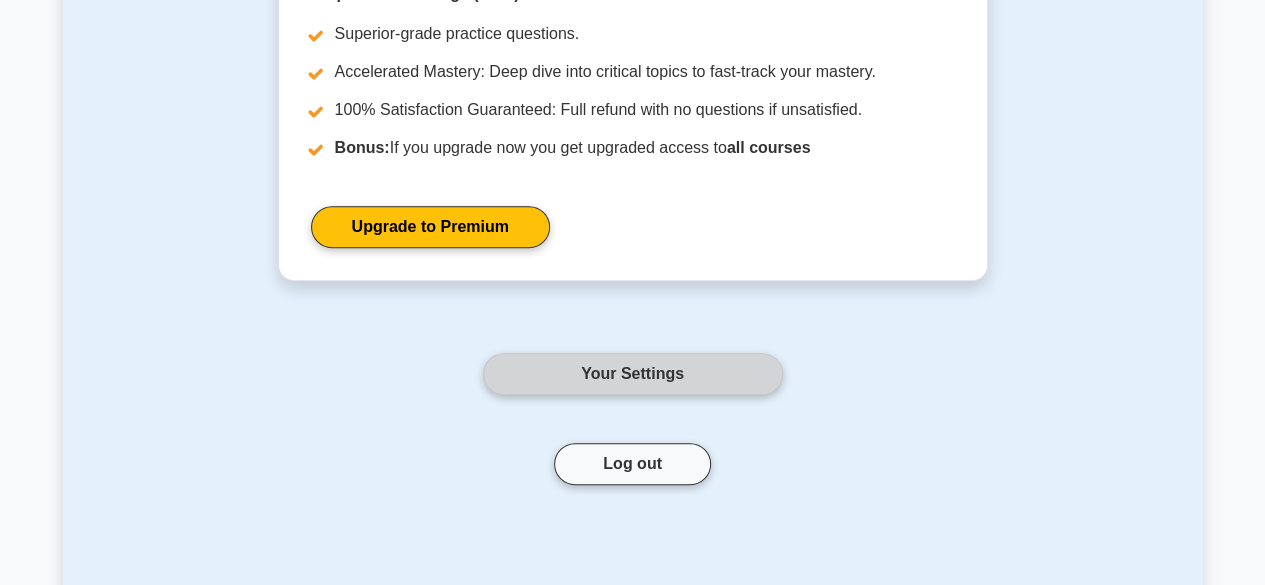 click on "Your Settings" at bounding box center [633, 374] 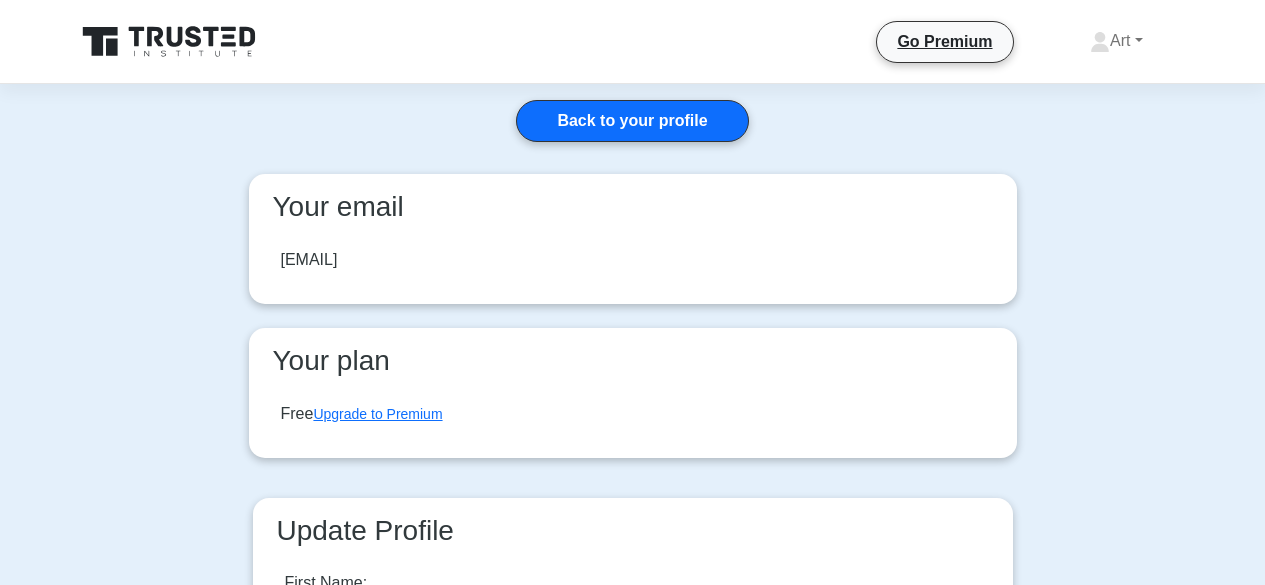 scroll, scrollTop: 0, scrollLeft: 0, axis: both 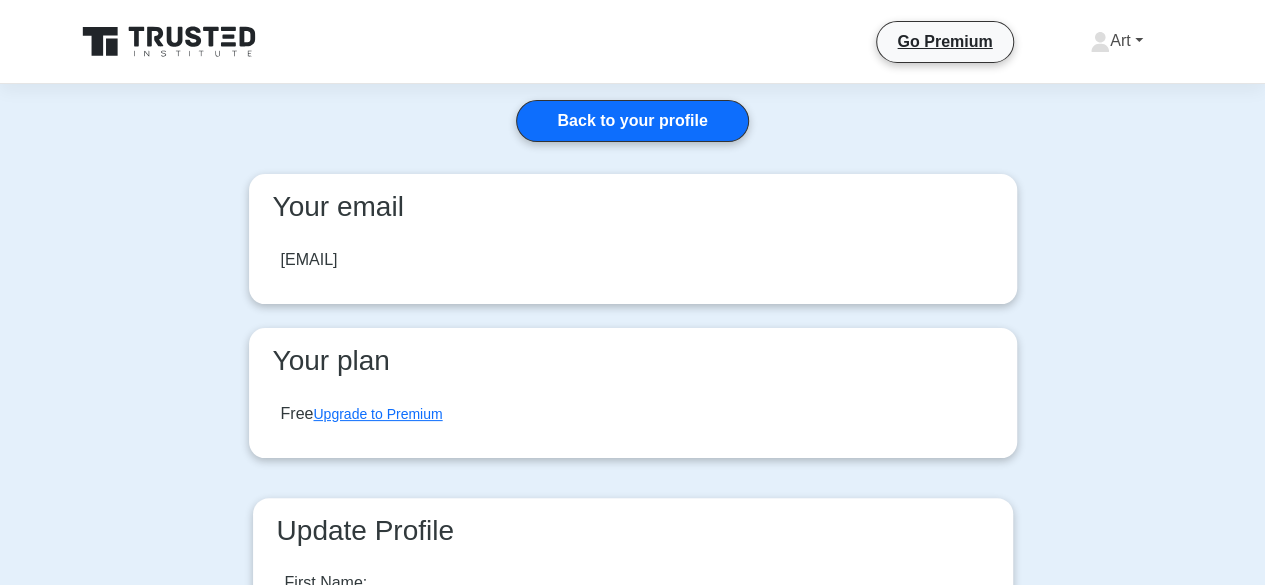 click on "Art" at bounding box center [1116, 41] 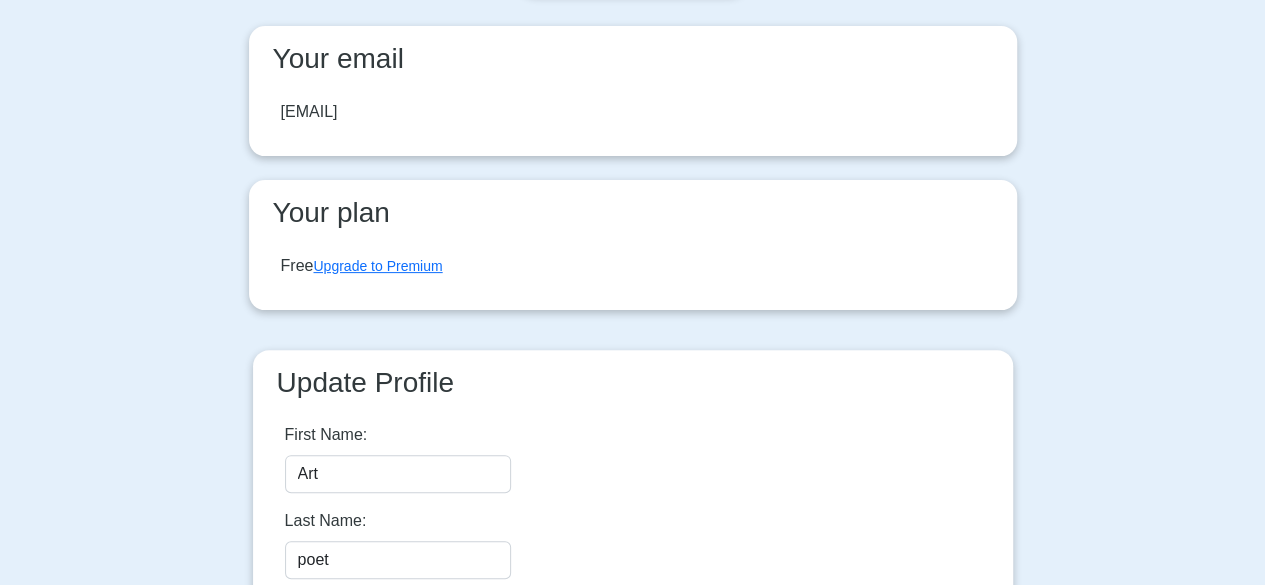 scroll, scrollTop: 38, scrollLeft: 0, axis: vertical 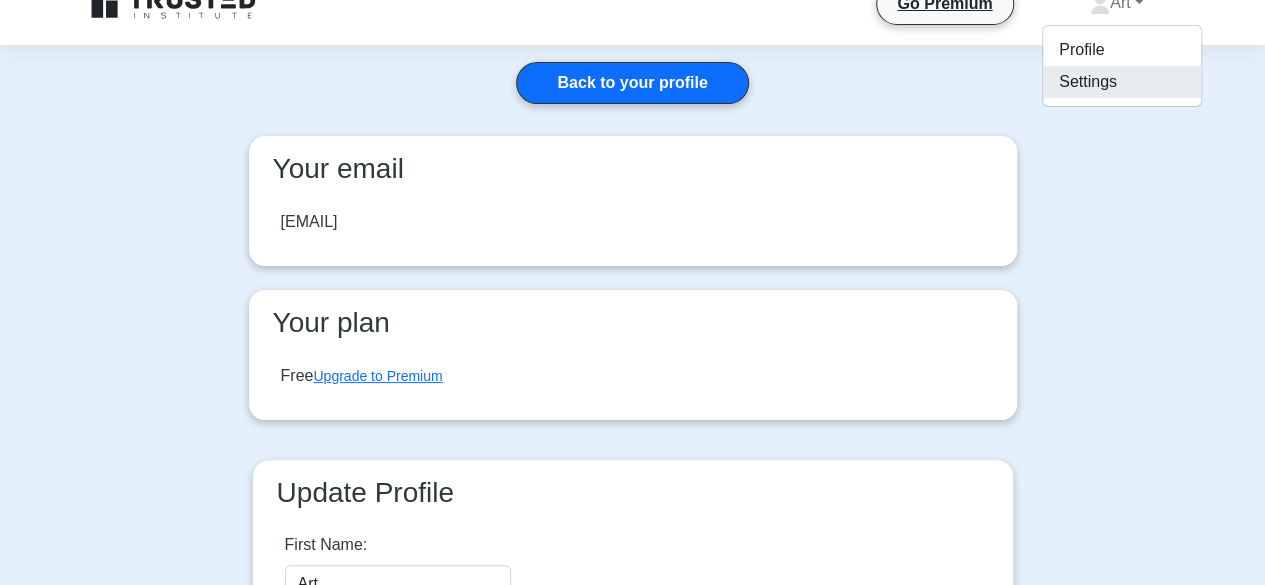 click on "Settings" at bounding box center [1122, 82] 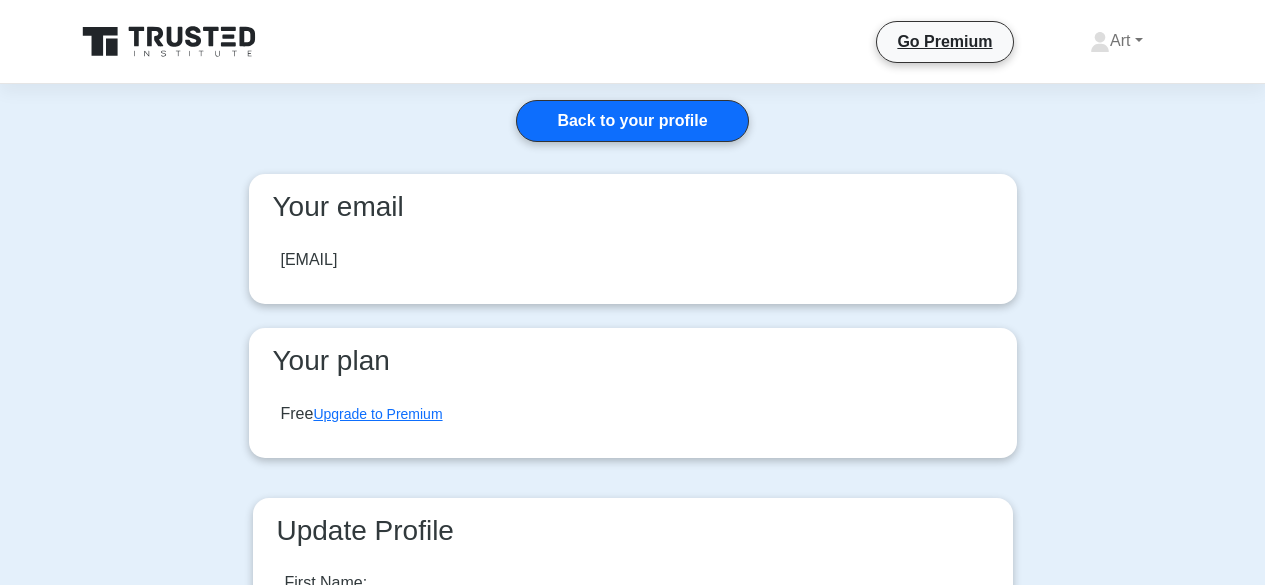scroll, scrollTop: 538, scrollLeft: 0, axis: vertical 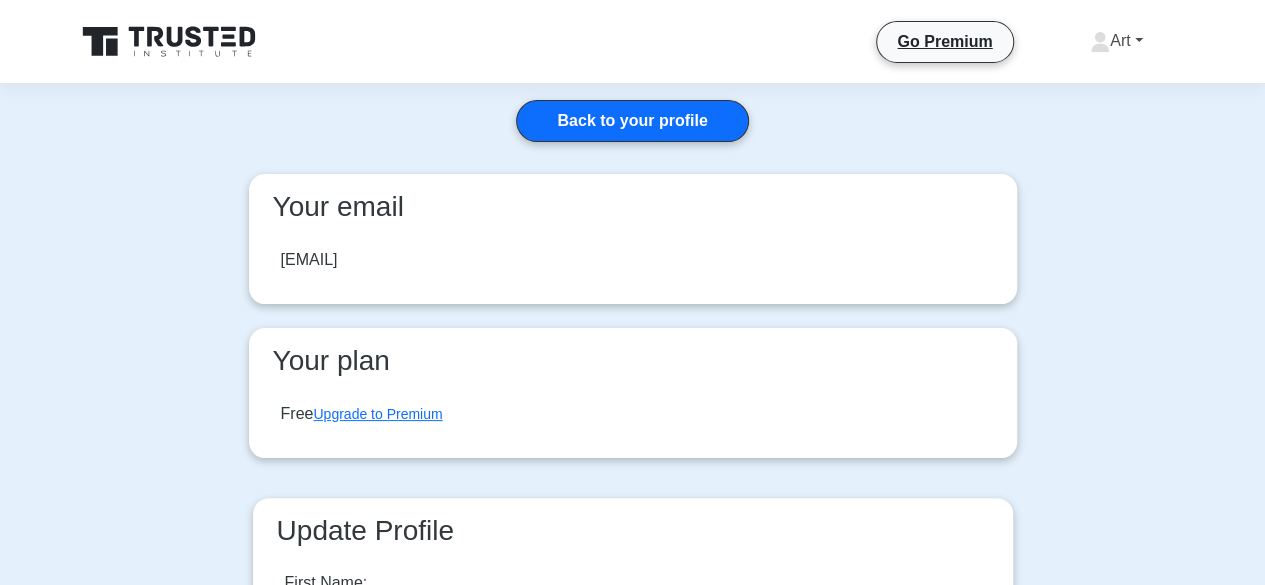 click on "Art" at bounding box center [1116, 41] 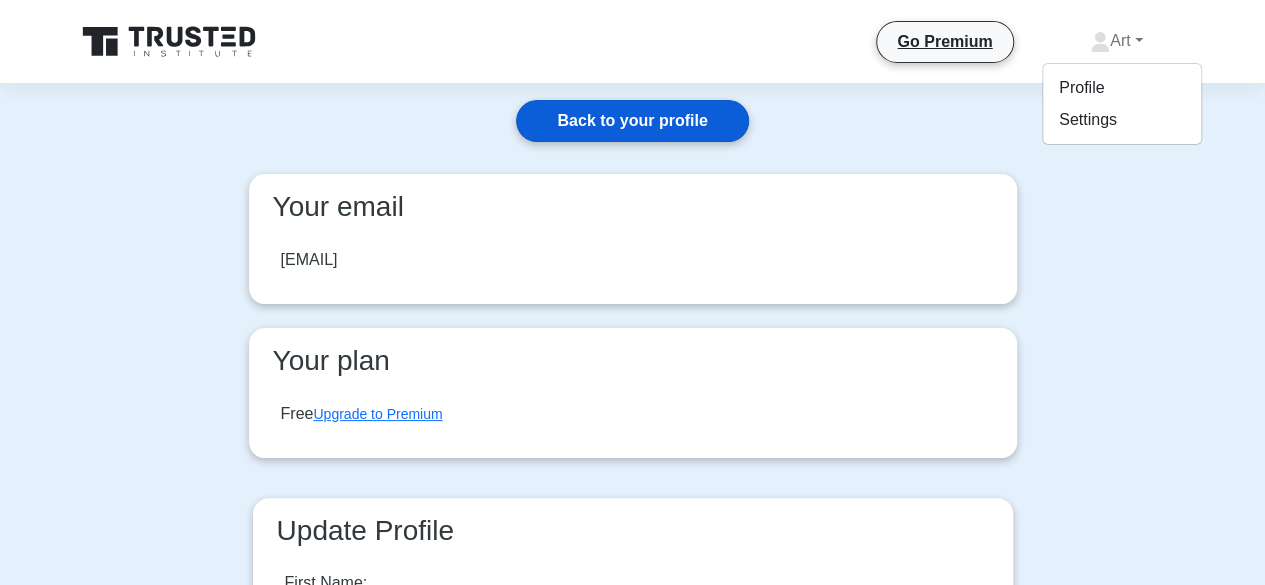 click on "Back to your profile" at bounding box center [632, 121] 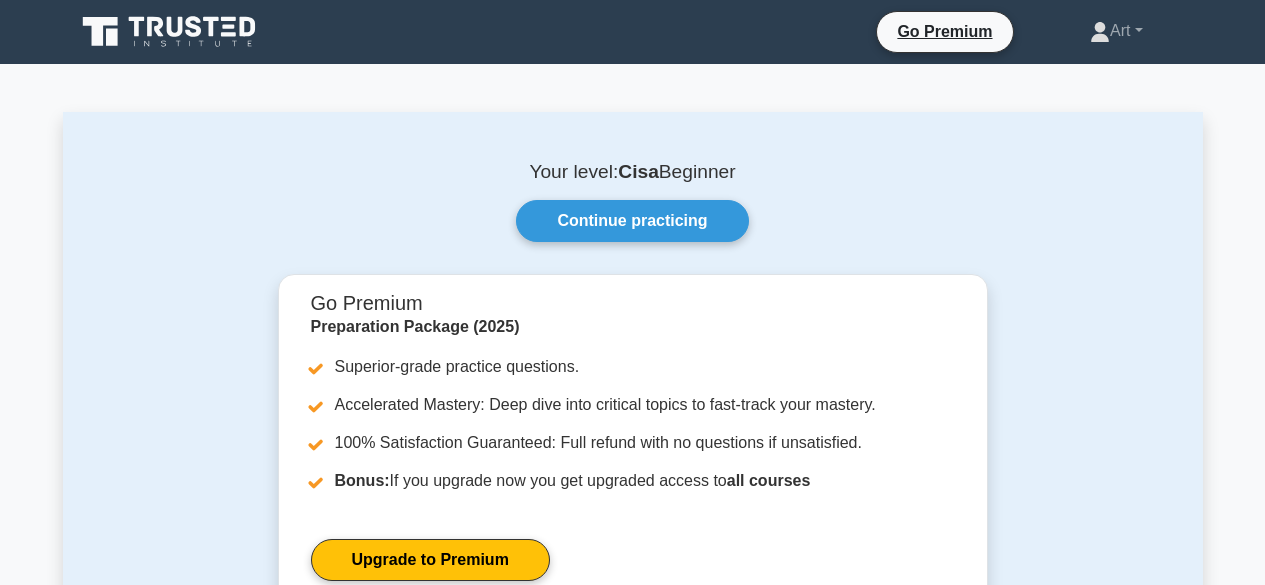 scroll, scrollTop: 92, scrollLeft: 0, axis: vertical 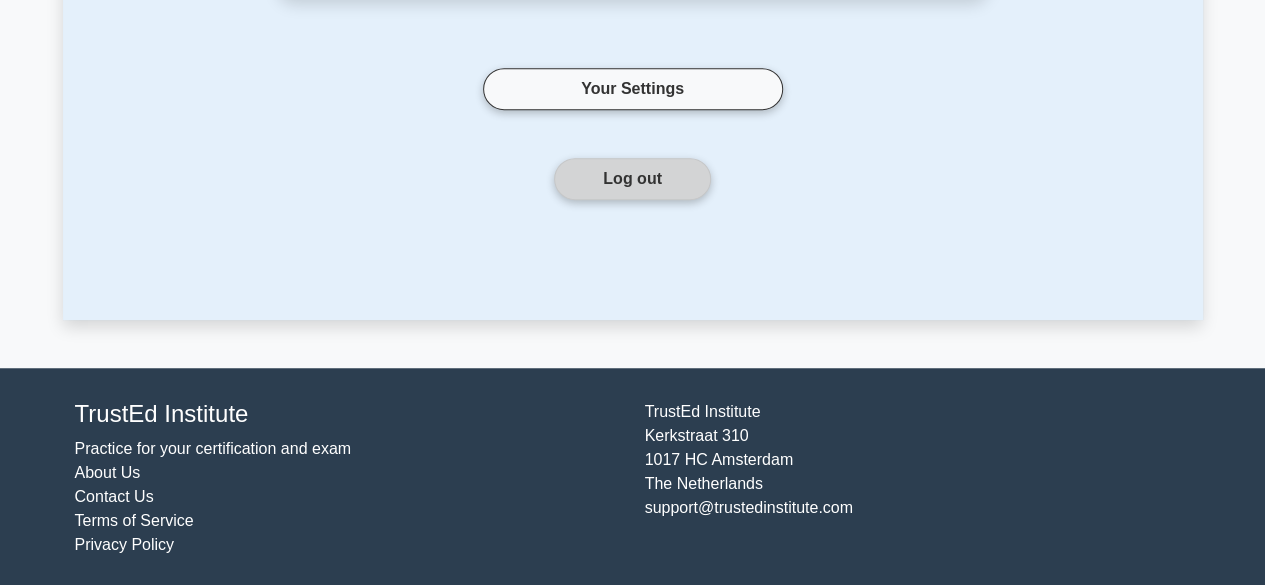 click on "Log out" at bounding box center (632, 179) 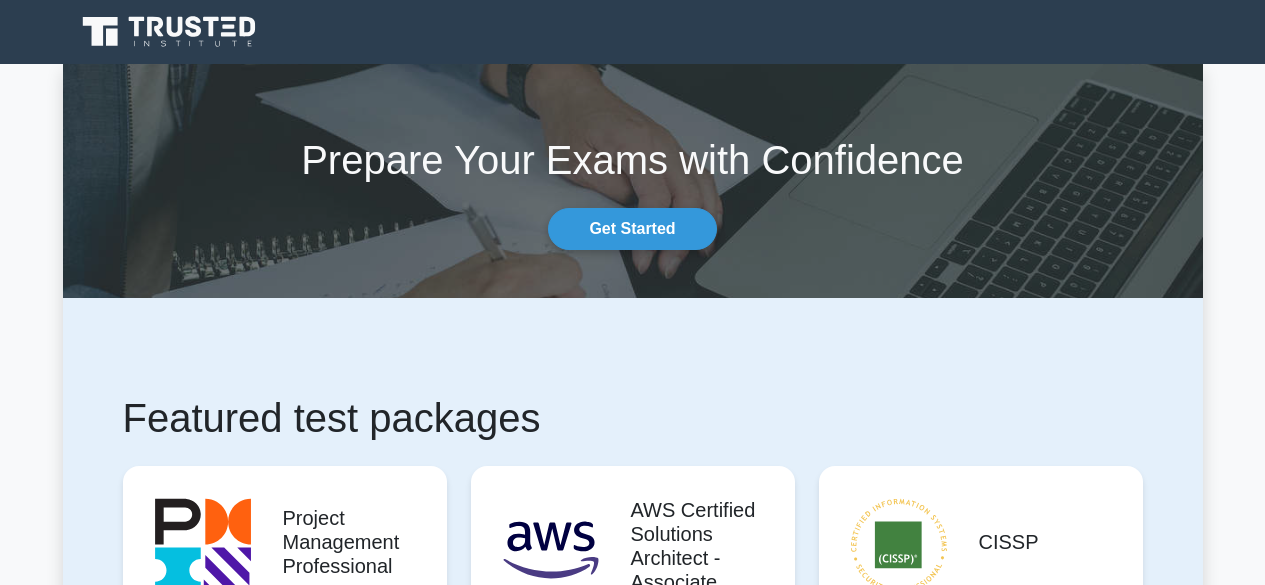 scroll, scrollTop: 0, scrollLeft: 0, axis: both 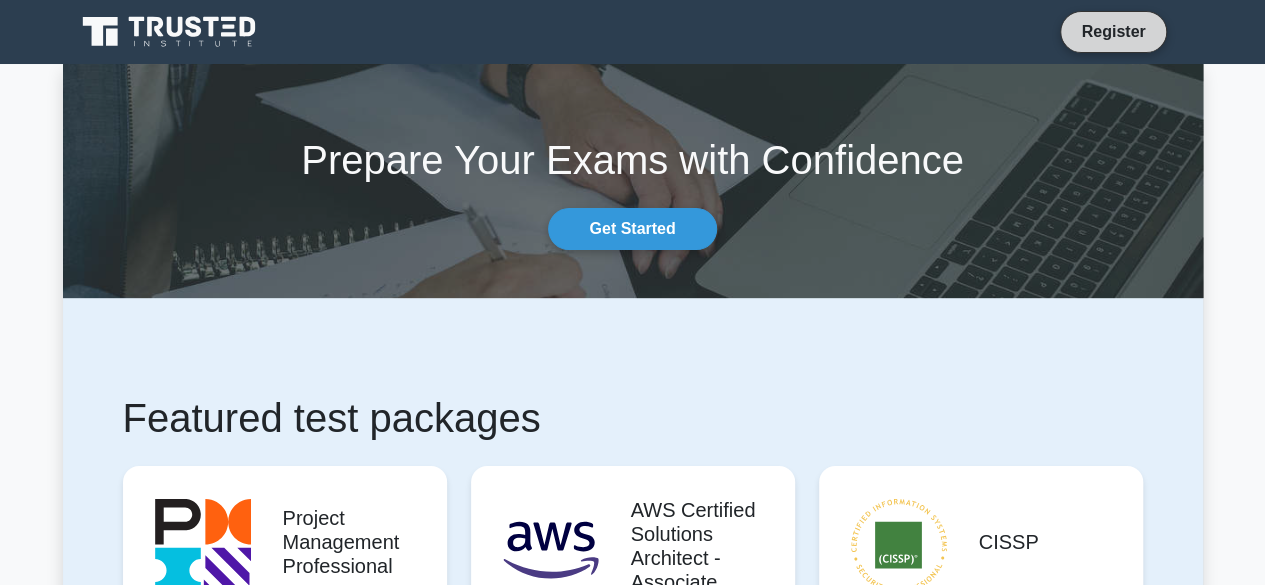 click on "Register" at bounding box center [1113, 31] 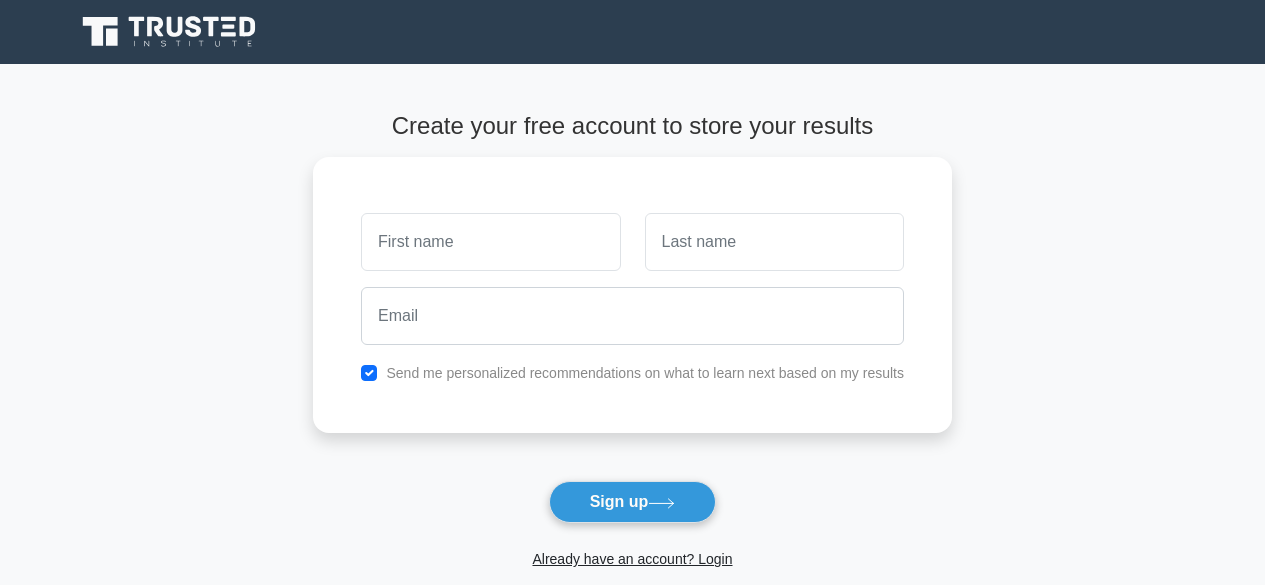 scroll, scrollTop: 0, scrollLeft: 0, axis: both 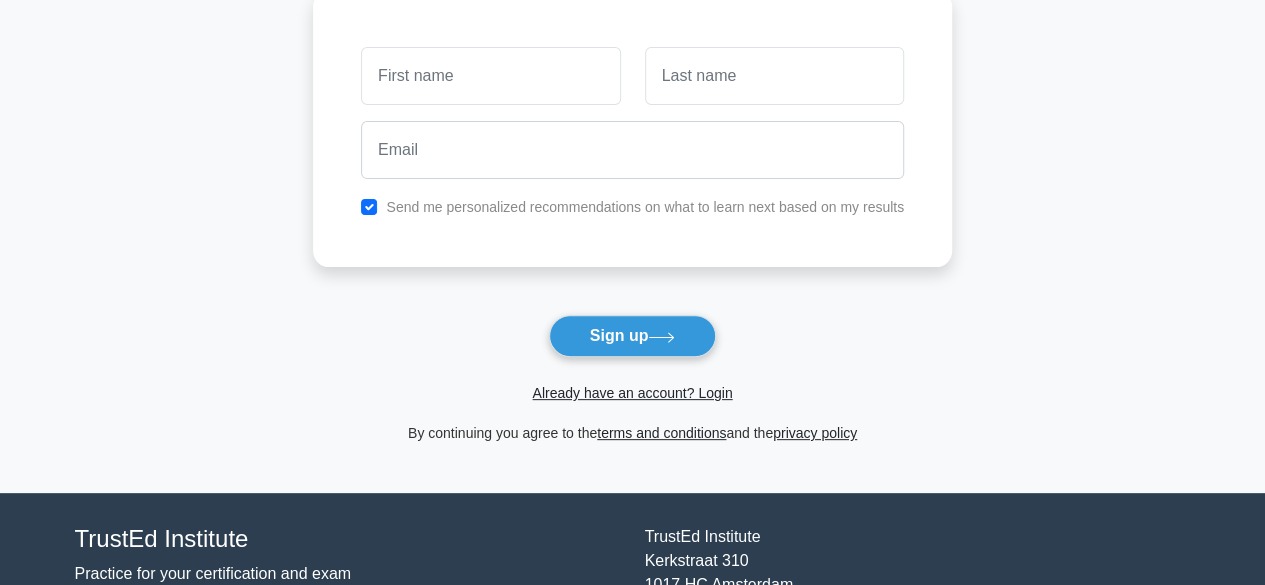 click on "Create your free account to store your results
Send me personalized recommendations on what to learn next based on my results
Sign up" at bounding box center [632, 195] 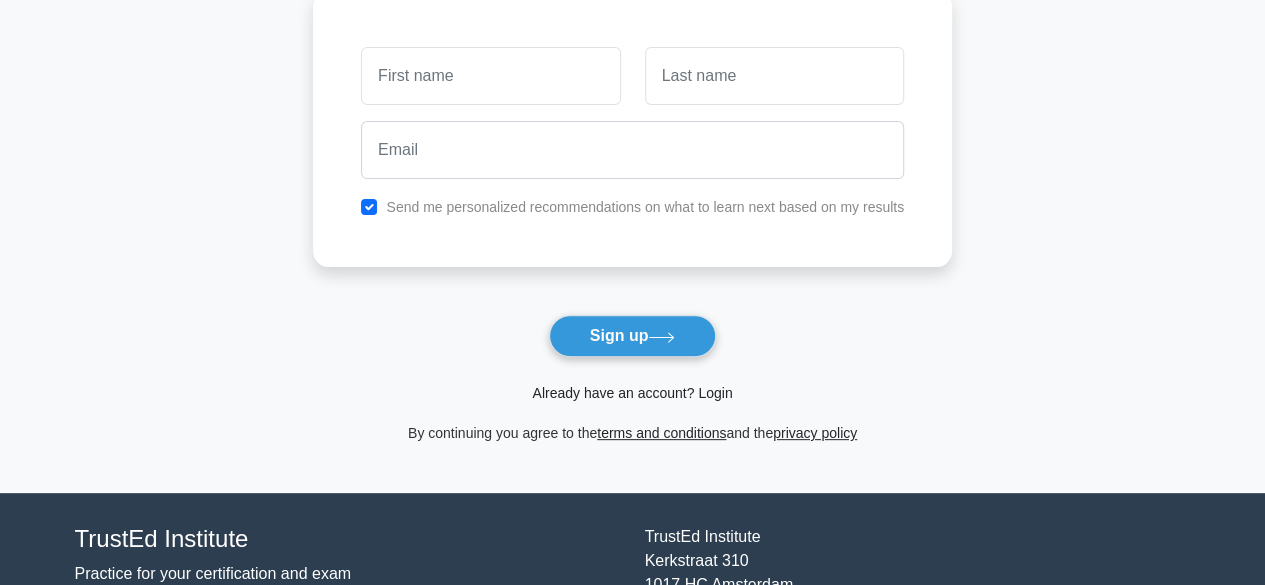 click on "Already have an account? Login" at bounding box center [632, 393] 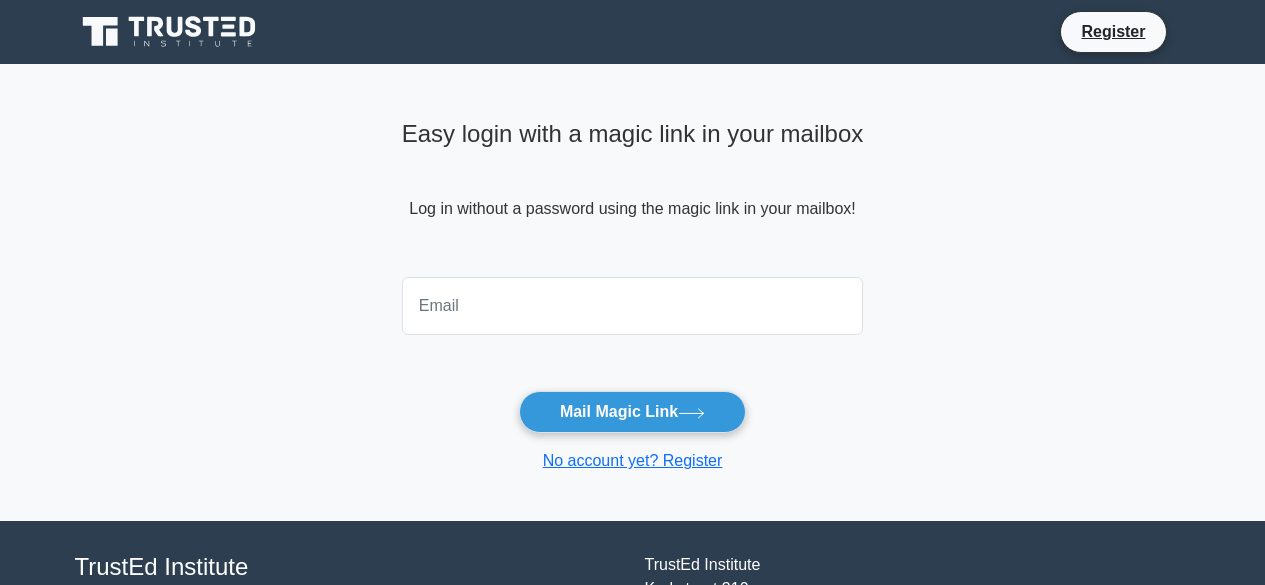 scroll, scrollTop: 0, scrollLeft: 0, axis: both 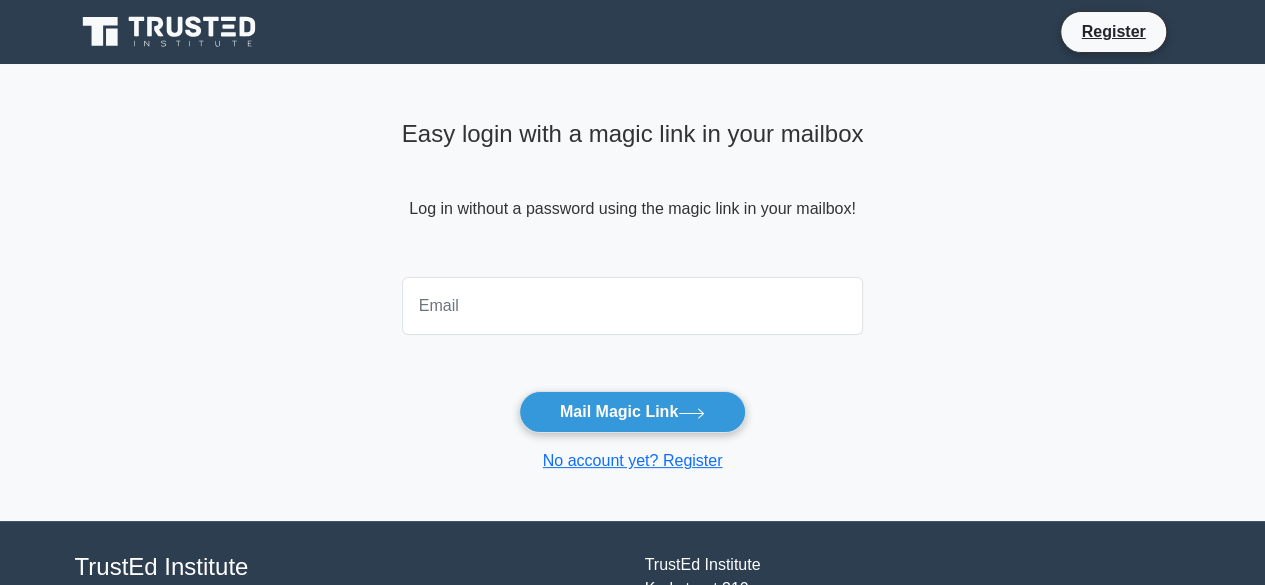 click at bounding box center [633, 306] 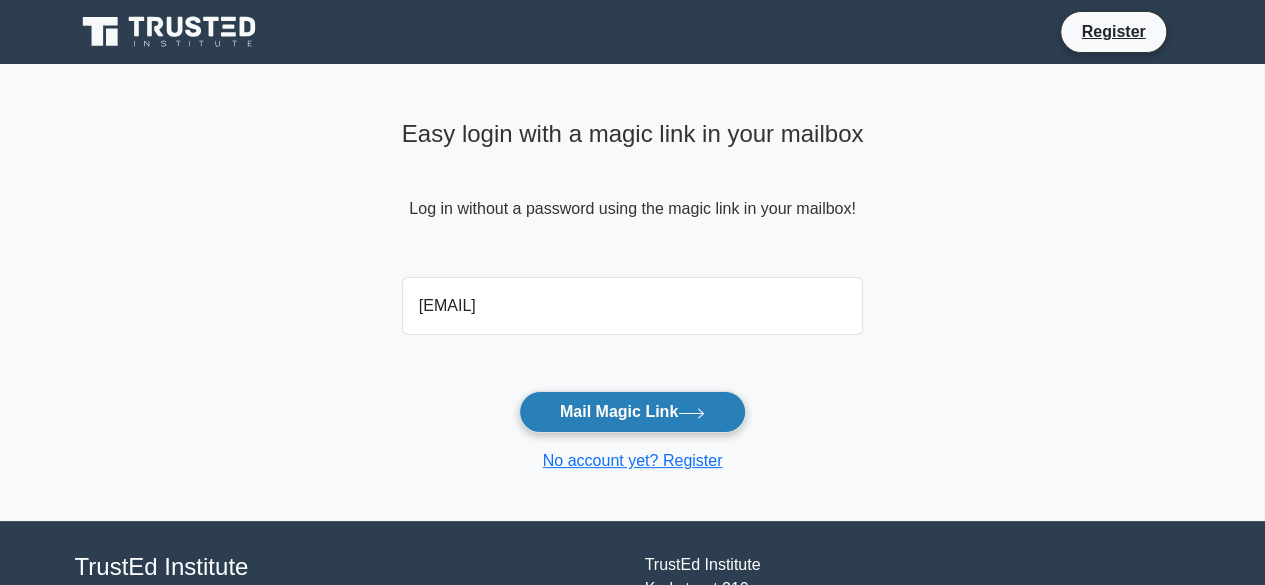click on "Mail Magic Link" at bounding box center [632, 412] 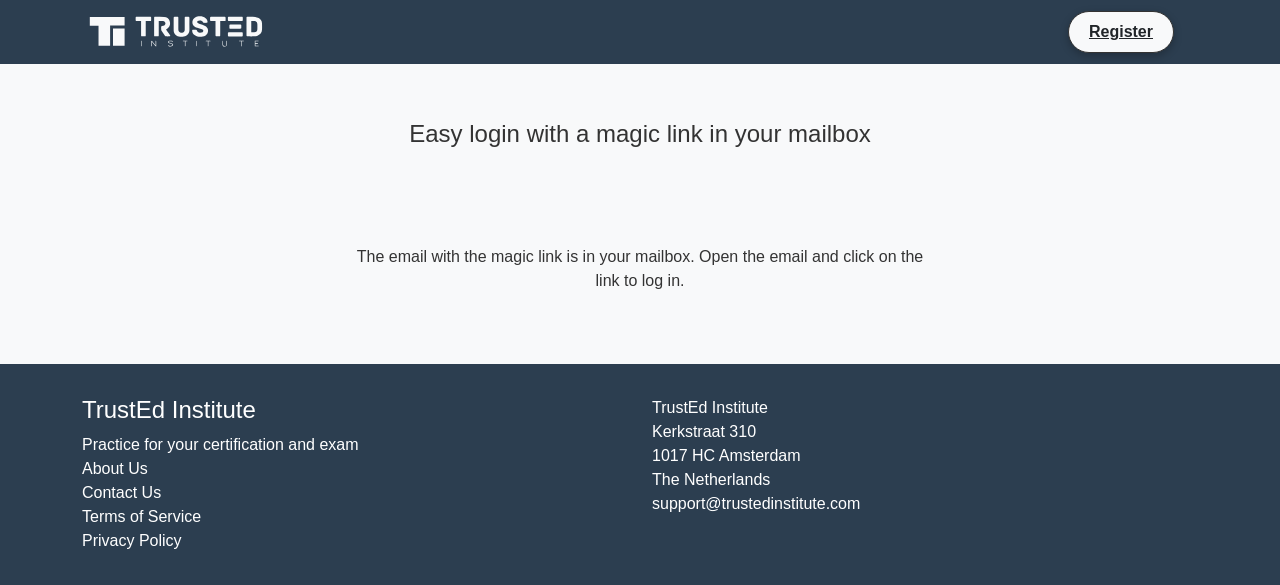 scroll, scrollTop: 0, scrollLeft: 0, axis: both 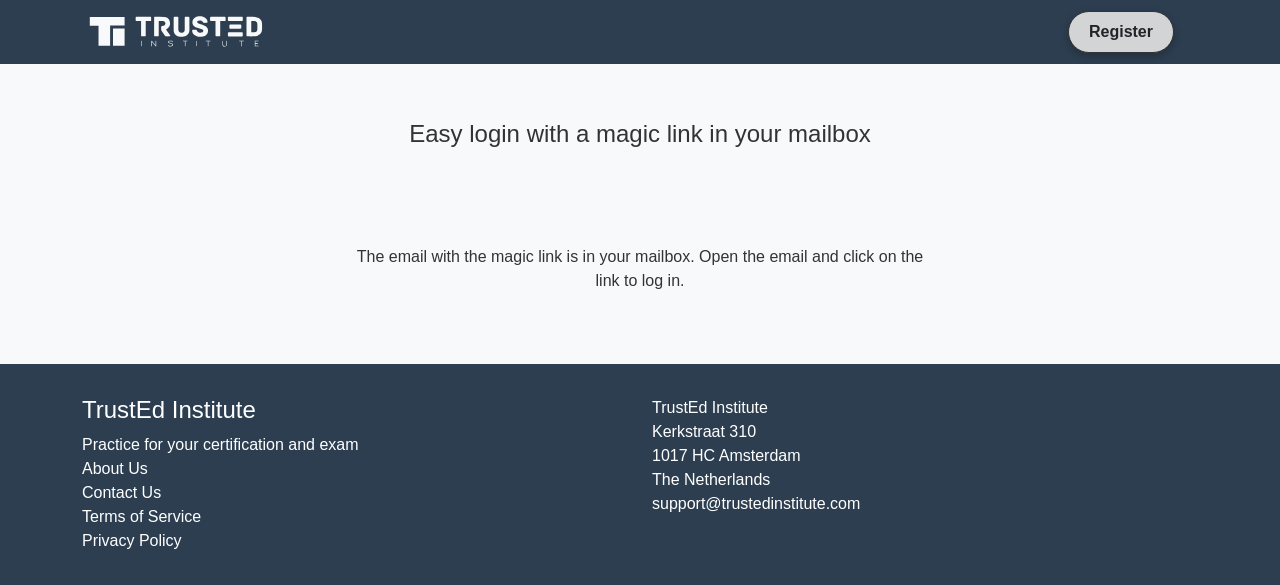 click on "Register" at bounding box center [1121, 31] 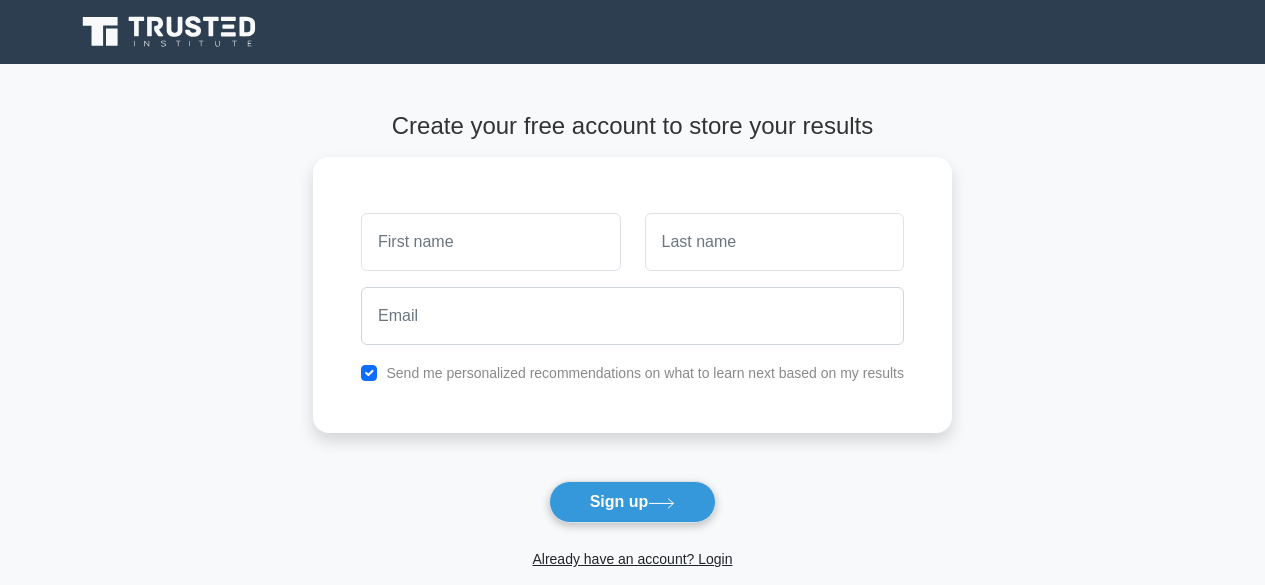 scroll, scrollTop: 0, scrollLeft: 0, axis: both 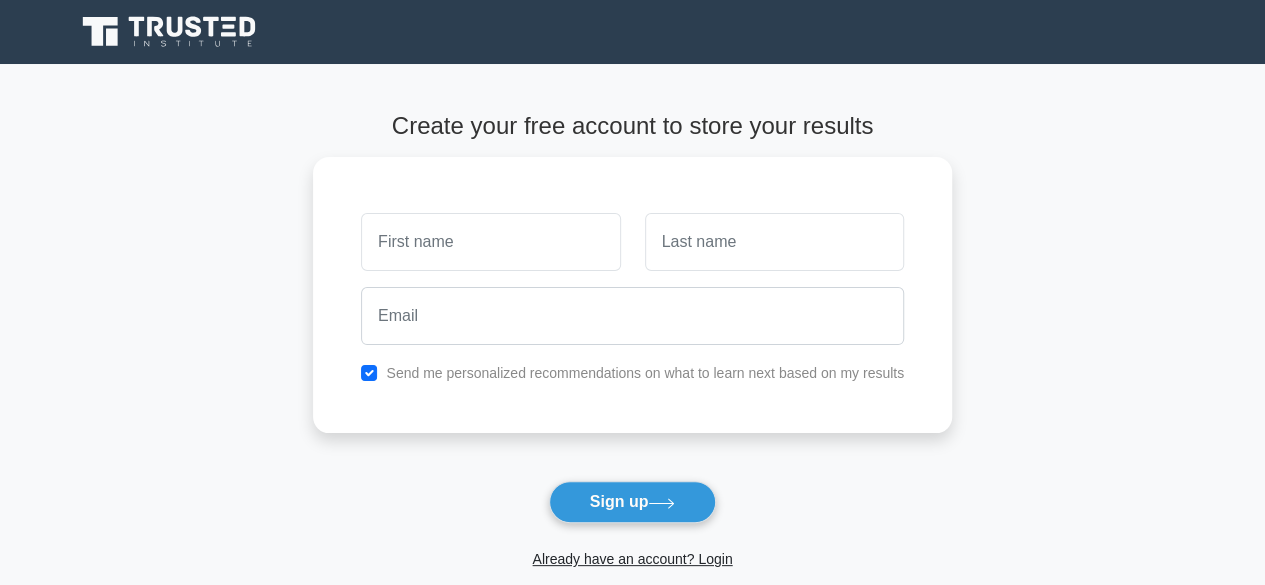 click on "Create your free account to store your results" at bounding box center (632, 126) 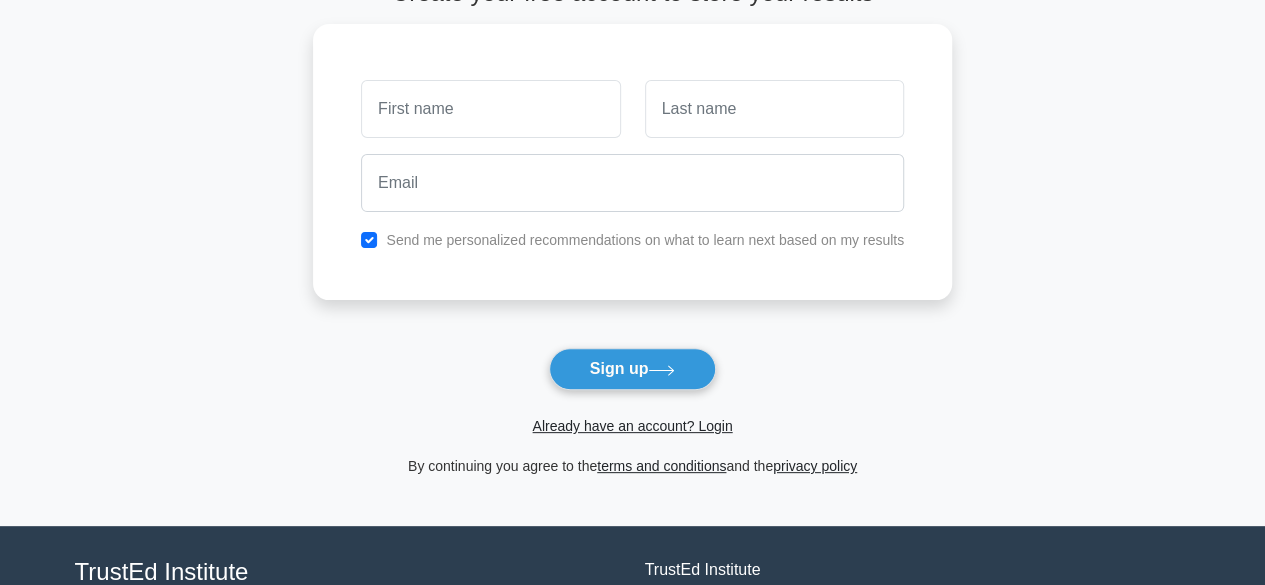 scroll, scrollTop: 293, scrollLeft: 0, axis: vertical 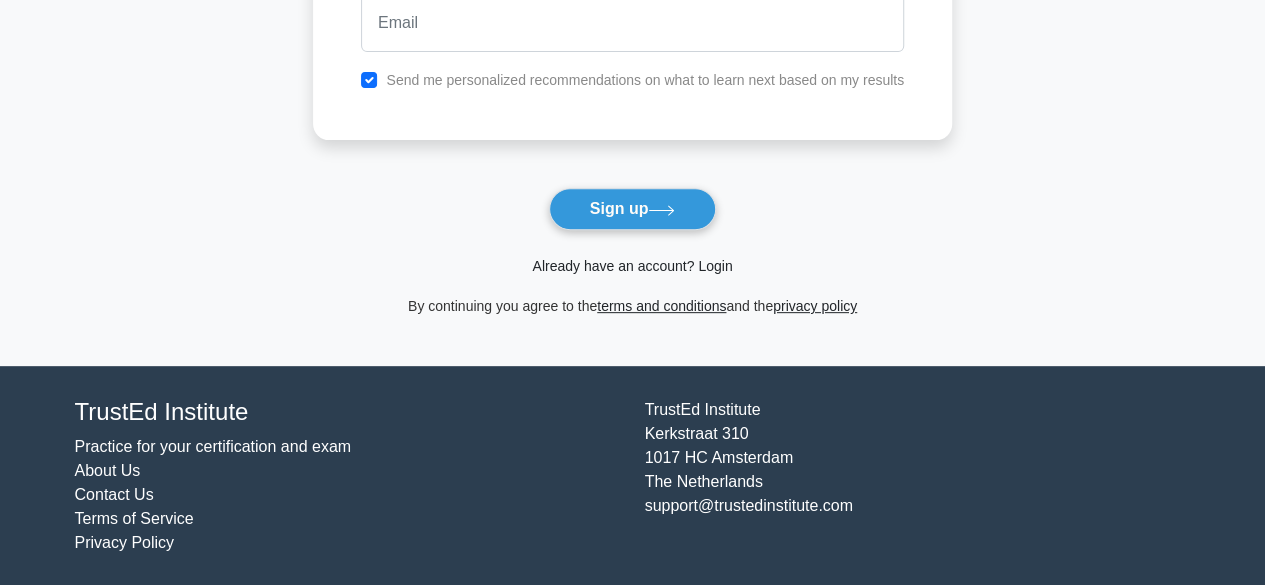 click on "Already have an account? Login" at bounding box center [632, 266] 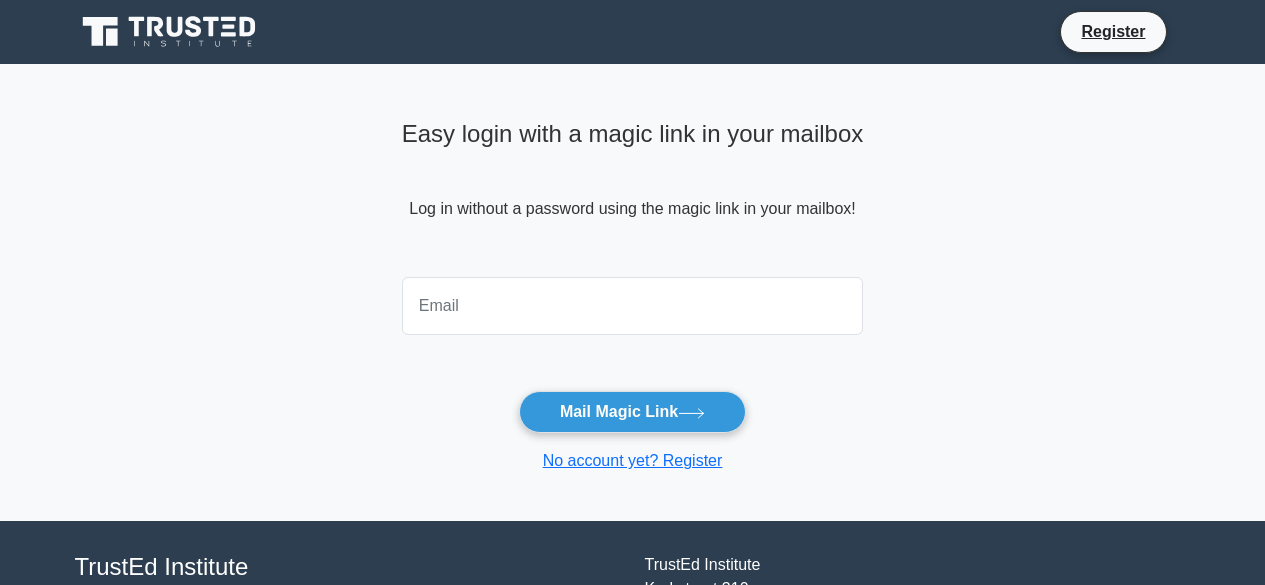 scroll, scrollTop: 0, scrollLeft: 0, axis: both 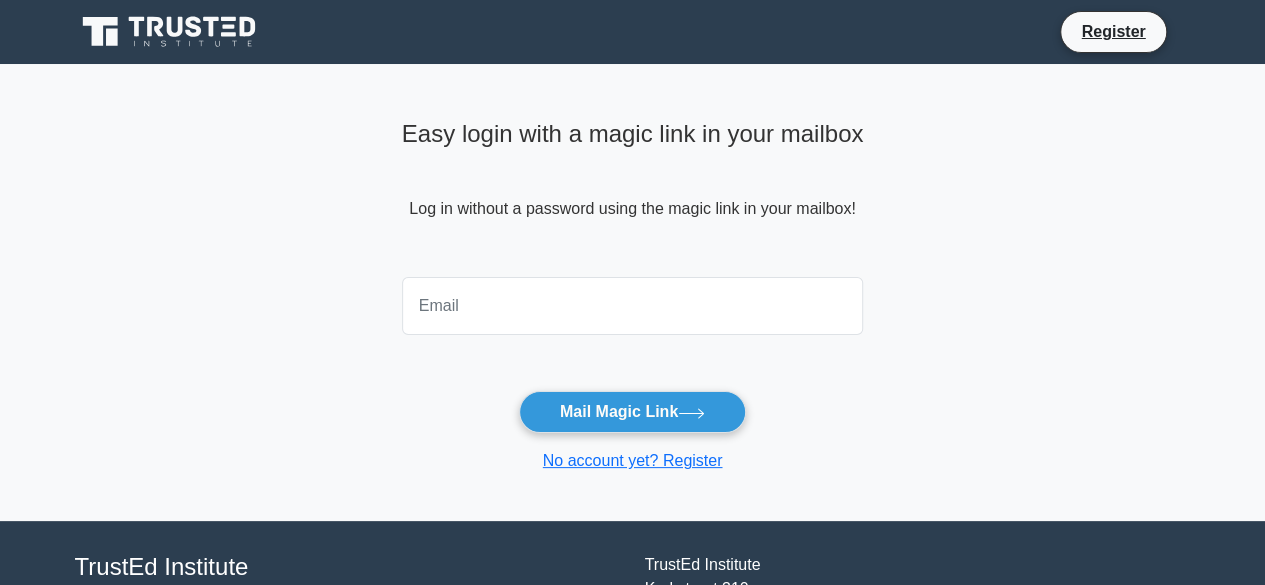 click at bounding box center [633, 306] 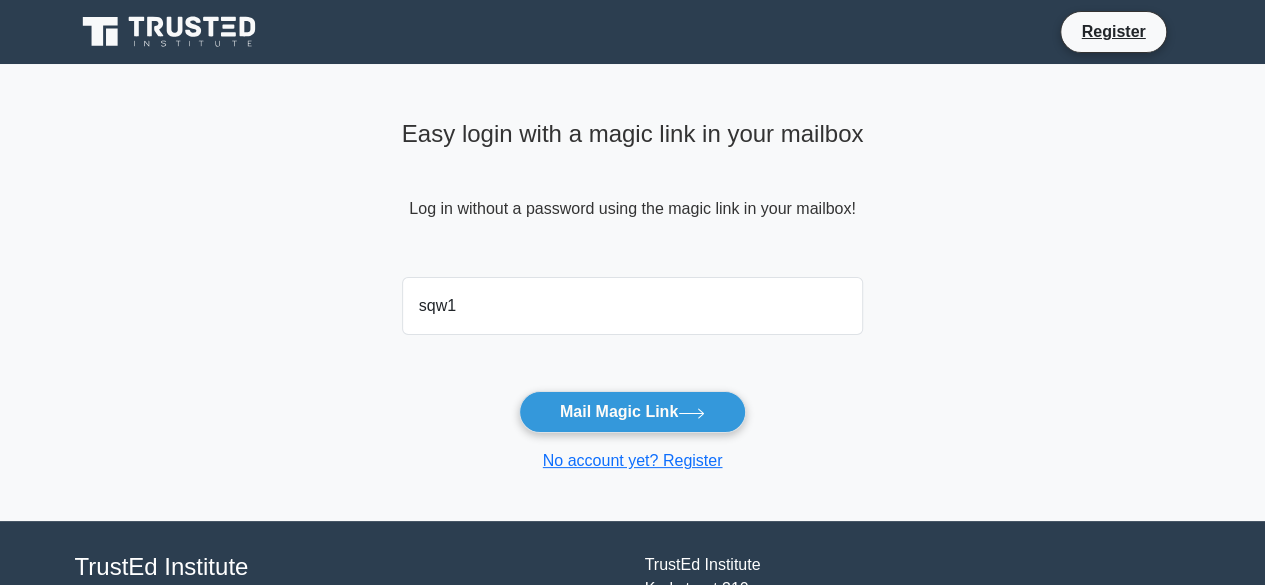type on "sqw1998@hotmail.com" 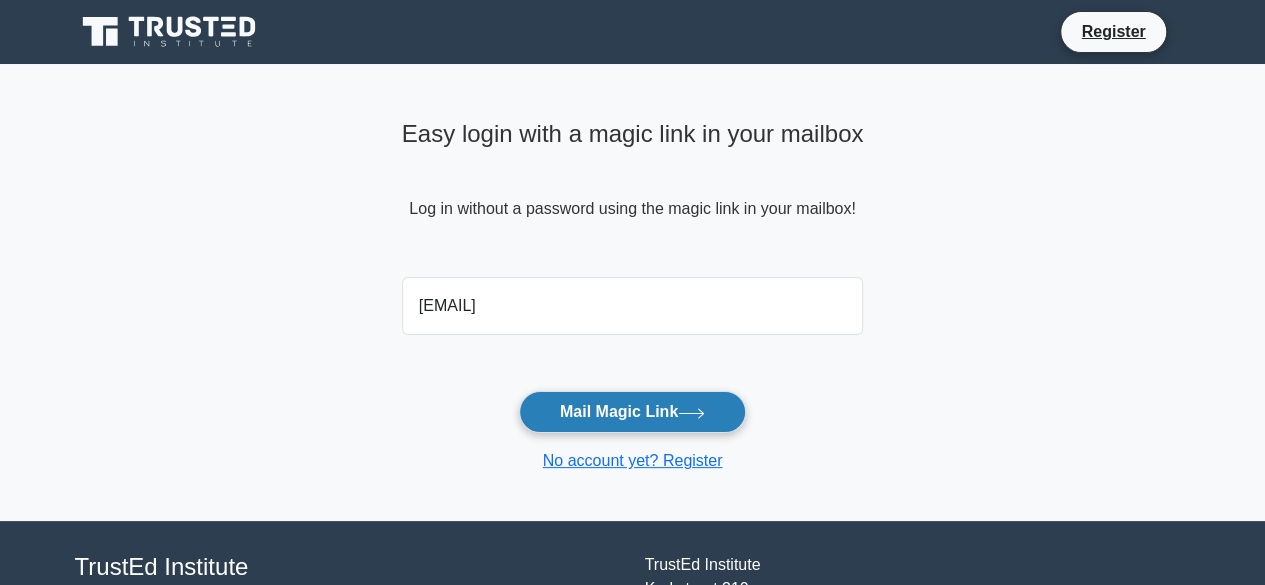 click on "Mail Magic Link" at bounding box center (632, 412) 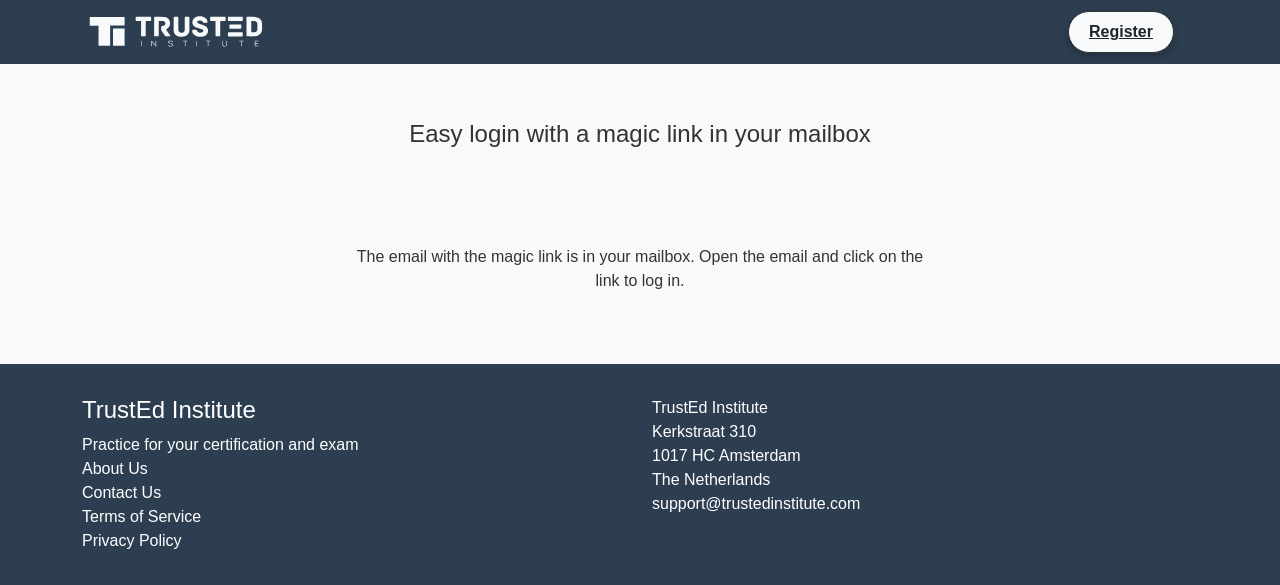 scroll, scrollTop: 0, scrollLeft: 0, axis: both 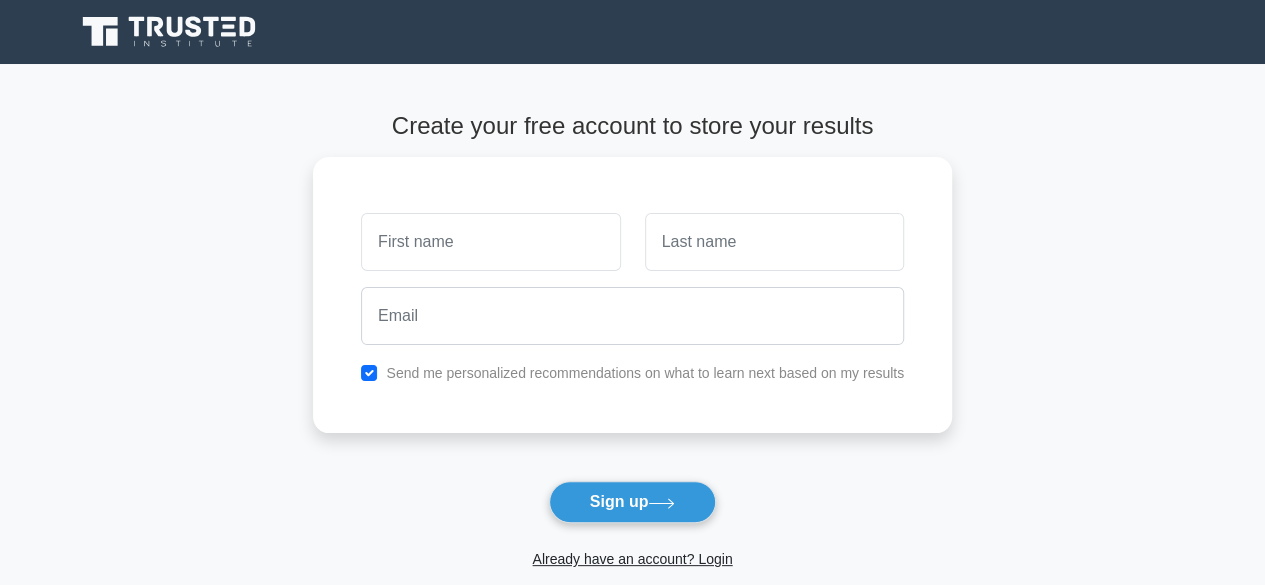 click 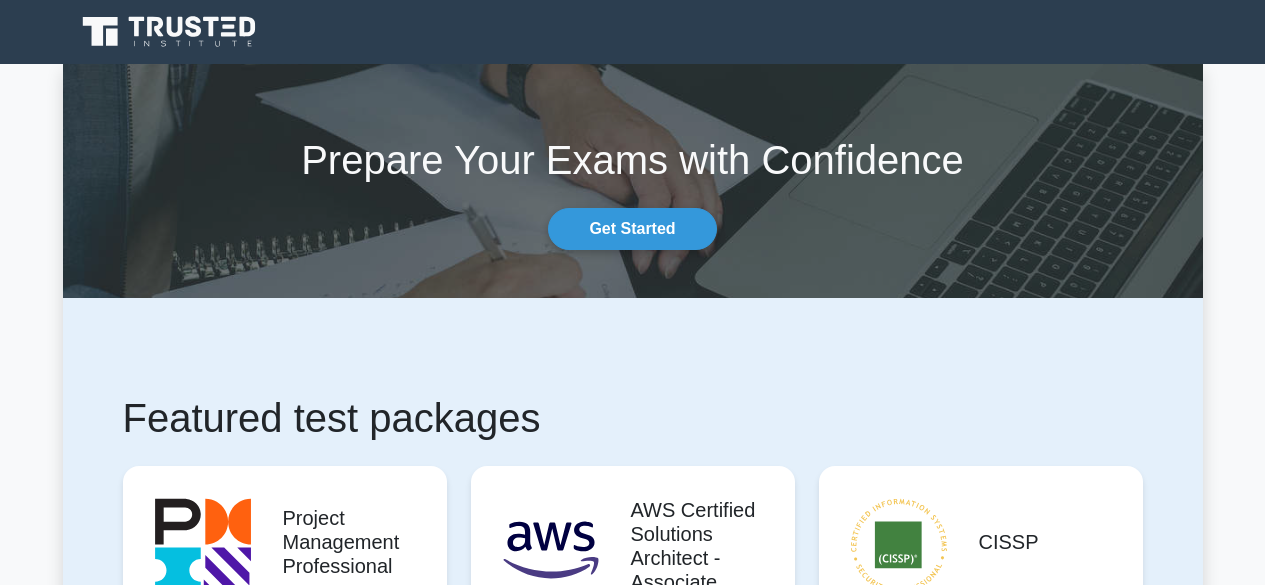 scroll, scrollTop: 0, scrollLeft: 0, axis: both 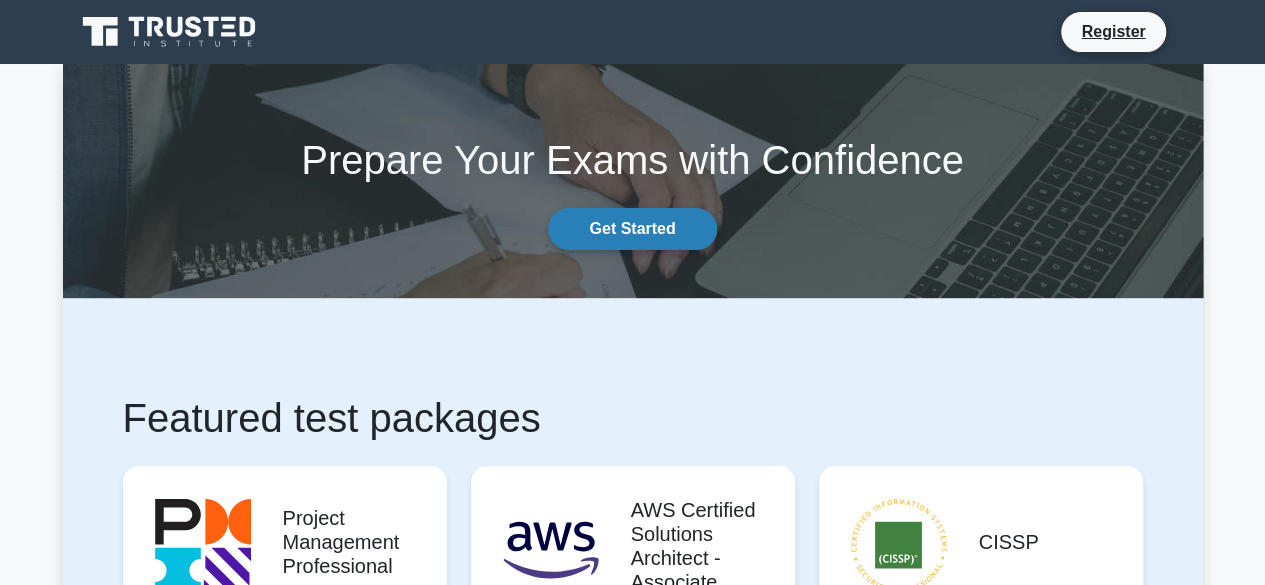 click on "Get Started" at bounding box center [632, 229] 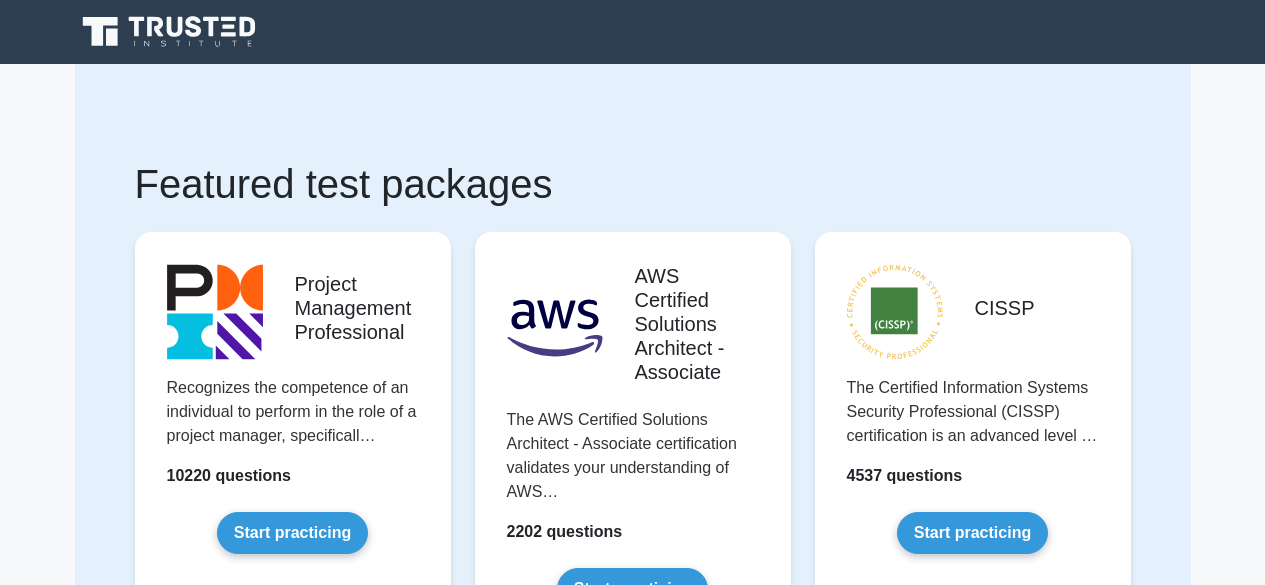 scroll, scrollTop: 0, scrollLeft: 0, axis: both 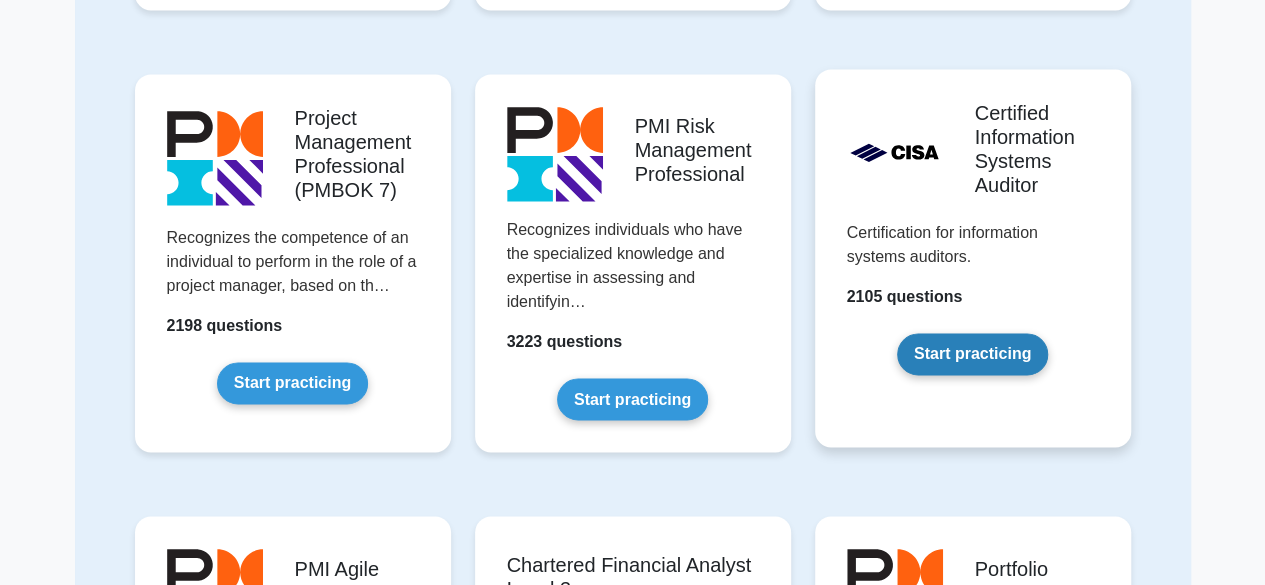 click on "Start practicing" at bounding box center [972, 354] 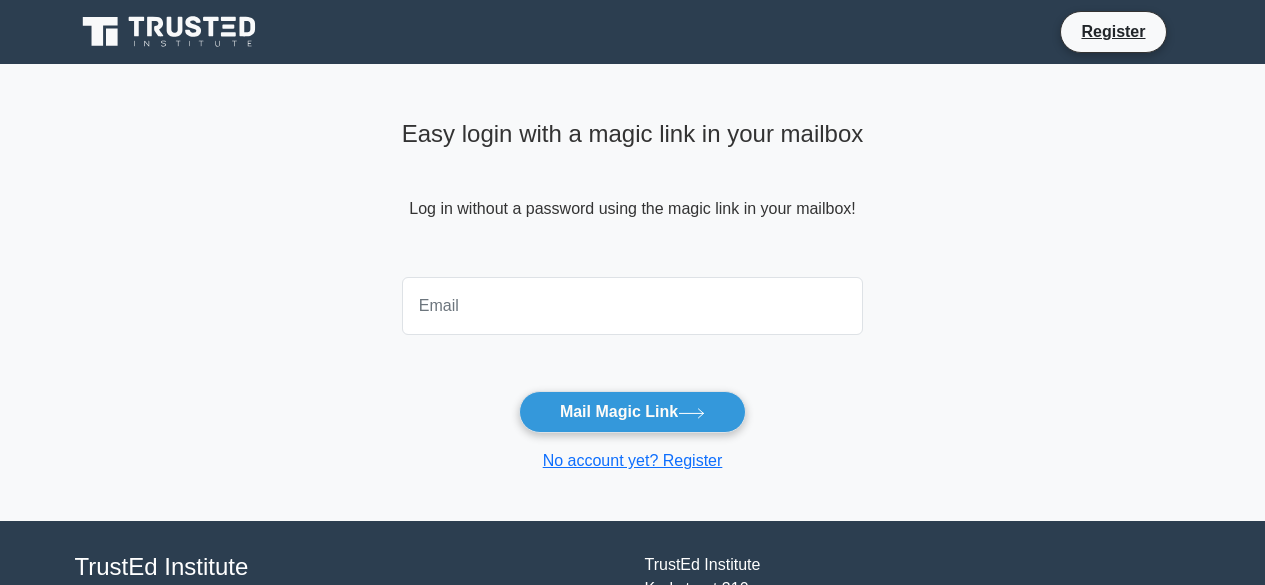scroll, scrollTop: 0, scrollLeft: 0, axis: both 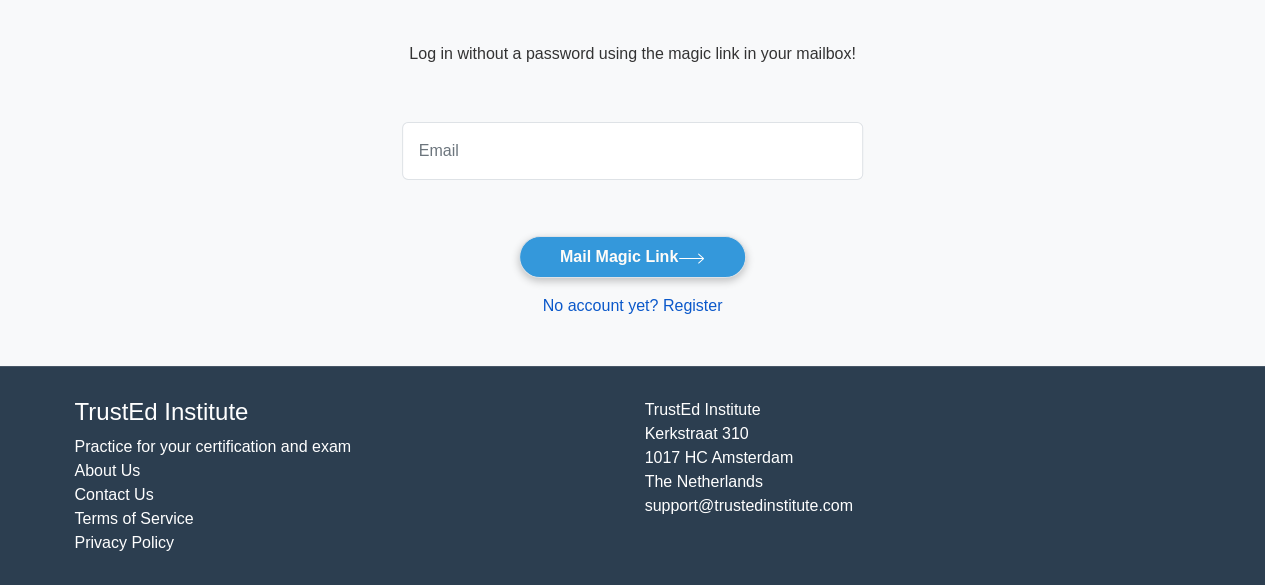 click on "No account yet? Register" at bounding box center (633, 305) 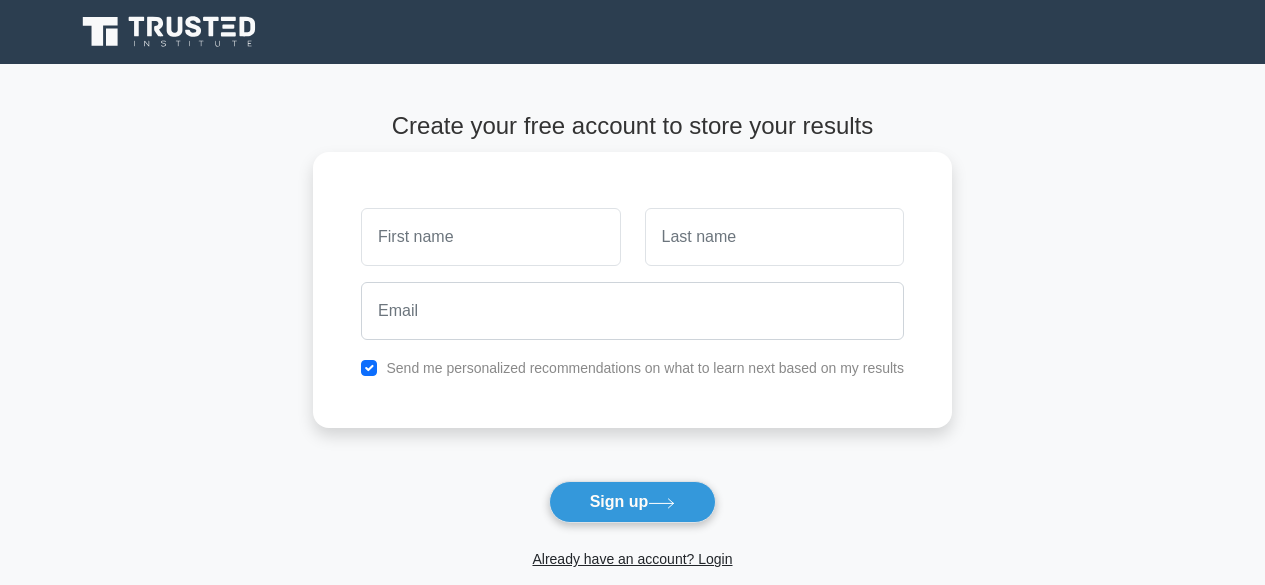 scroll, scrollTop: 0, scrollLeft: 0, axis: both 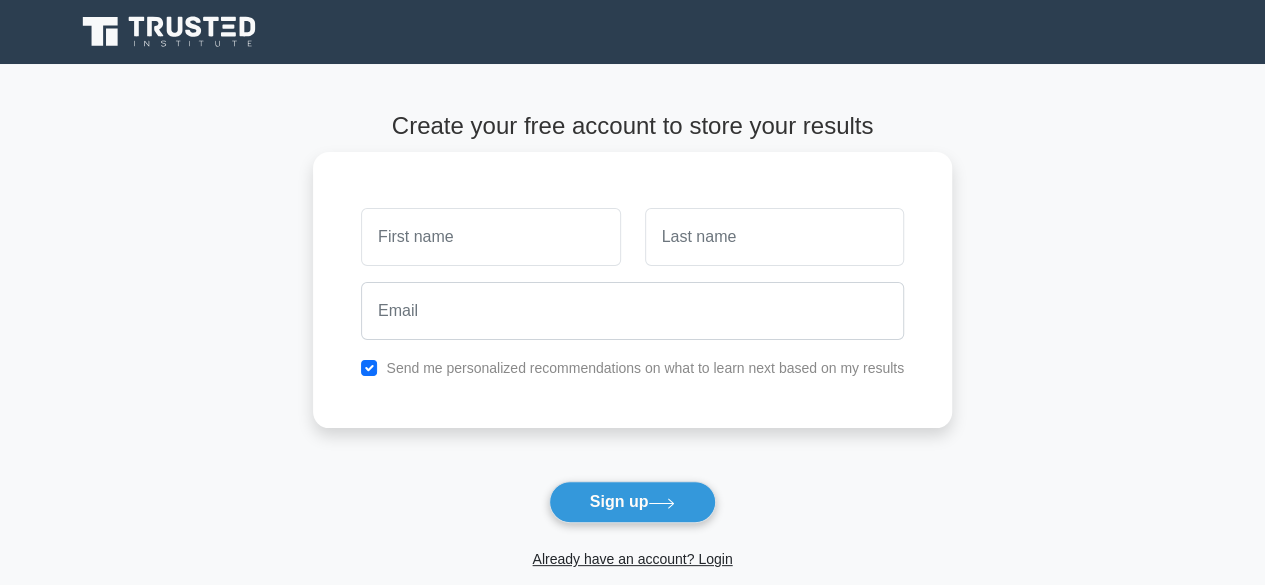 click at bounding box center [490, 237] 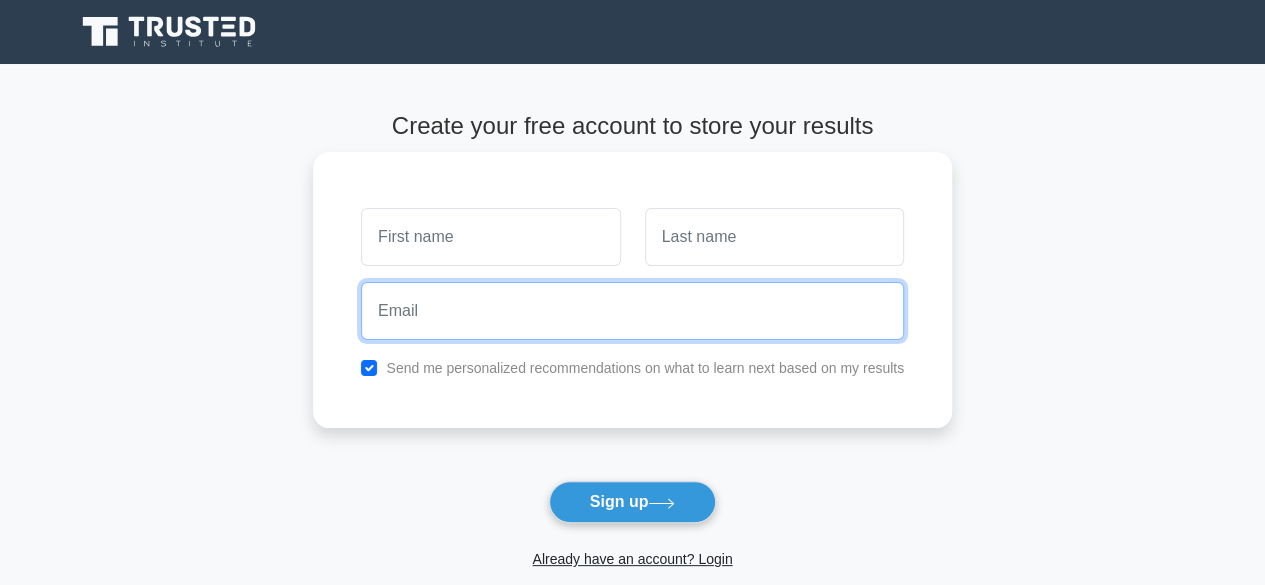 drag, startPoint x: 422, startPoint y: 321, endPoint x: 432, endPoint y: 319, distance: 10.198039 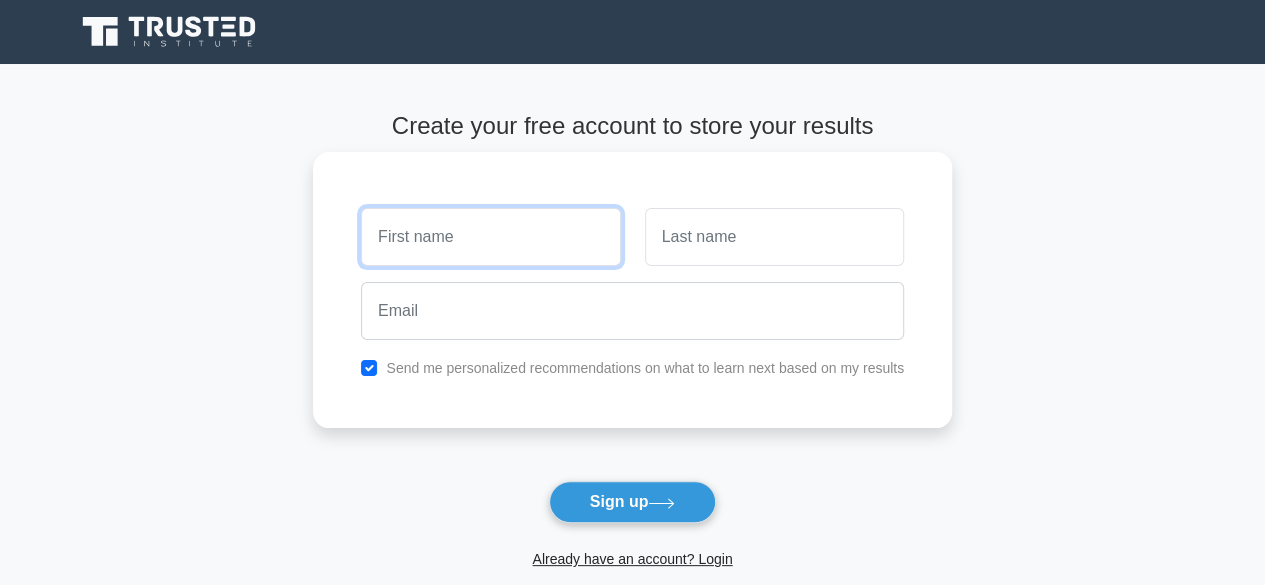 click at bounding box center [490, 237] 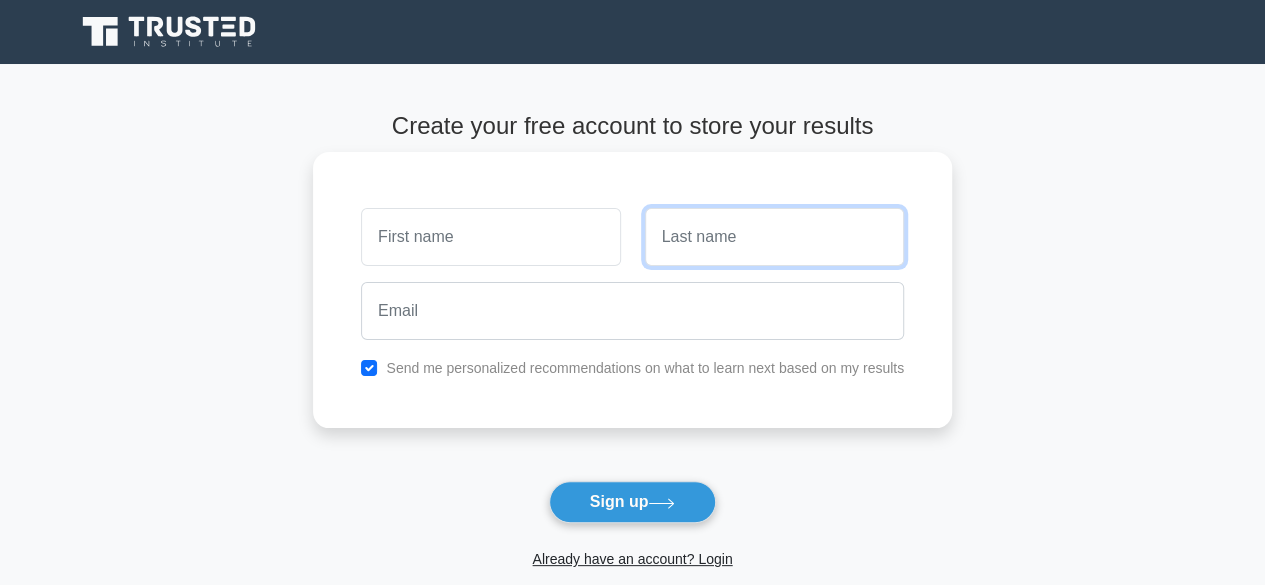 drag, startPoint x: 668, startPoint y: 239, endPoint x: 678, endPoint y: 253, distance: 17.20465 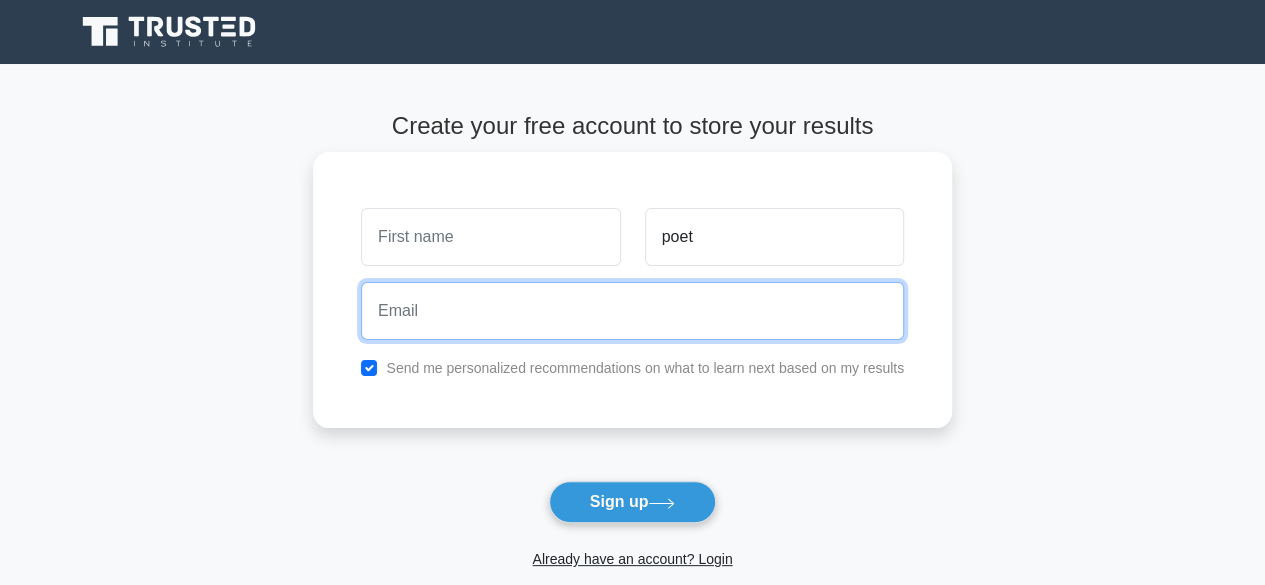 click at bounding box center (632, 311) 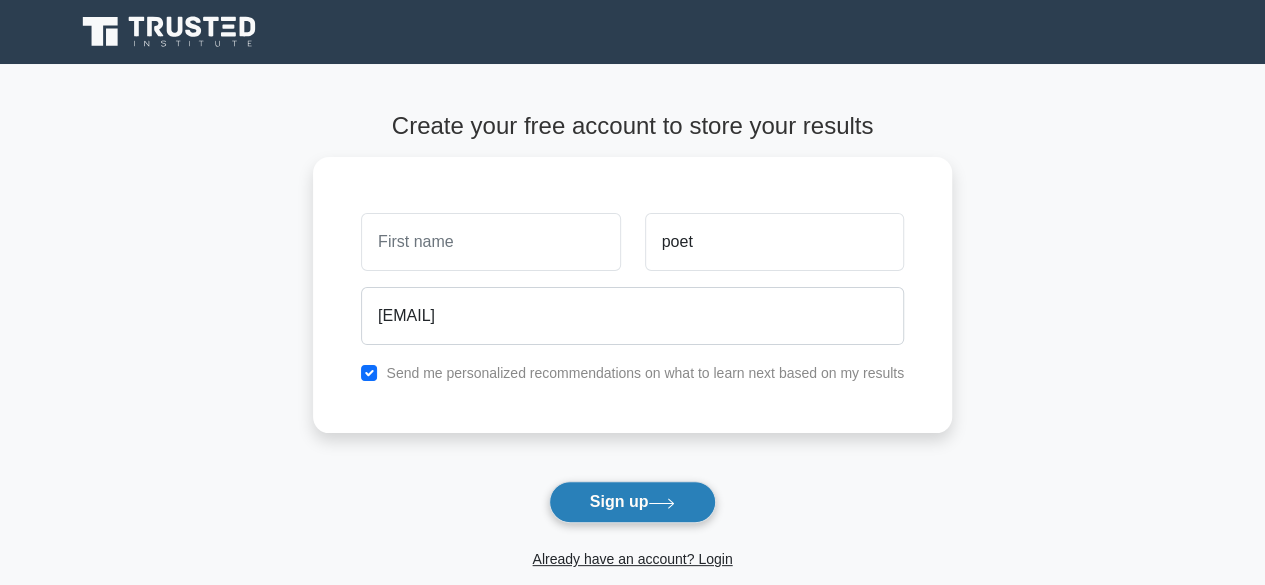 click on "Sign up" at bounding box center (633, 502) 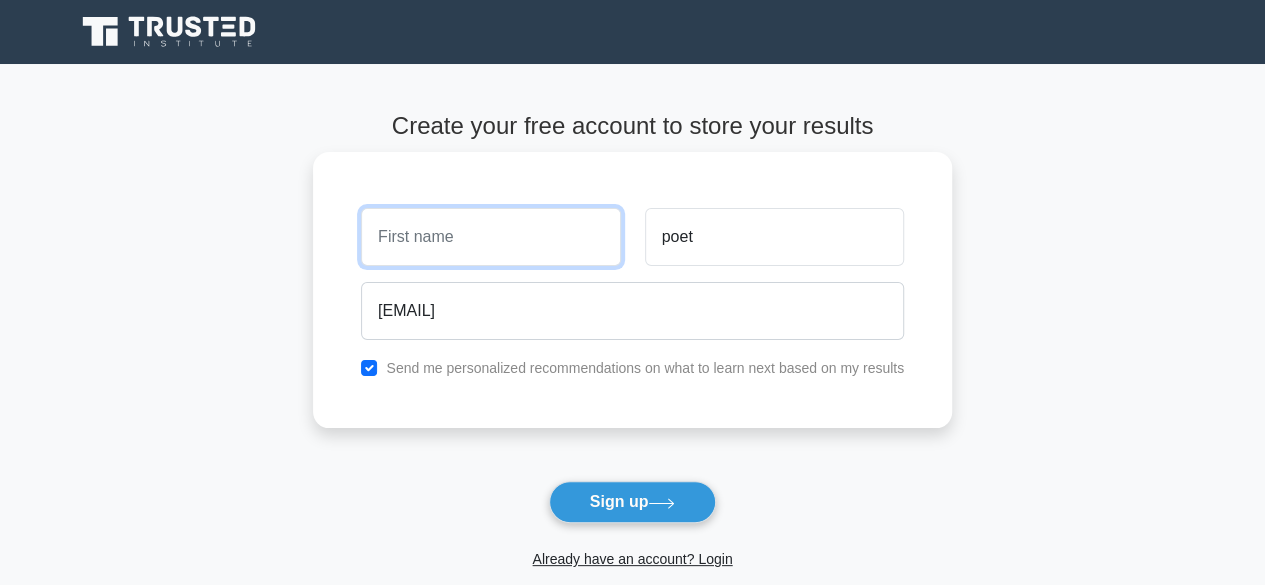 click at bounding box center (490, 237) 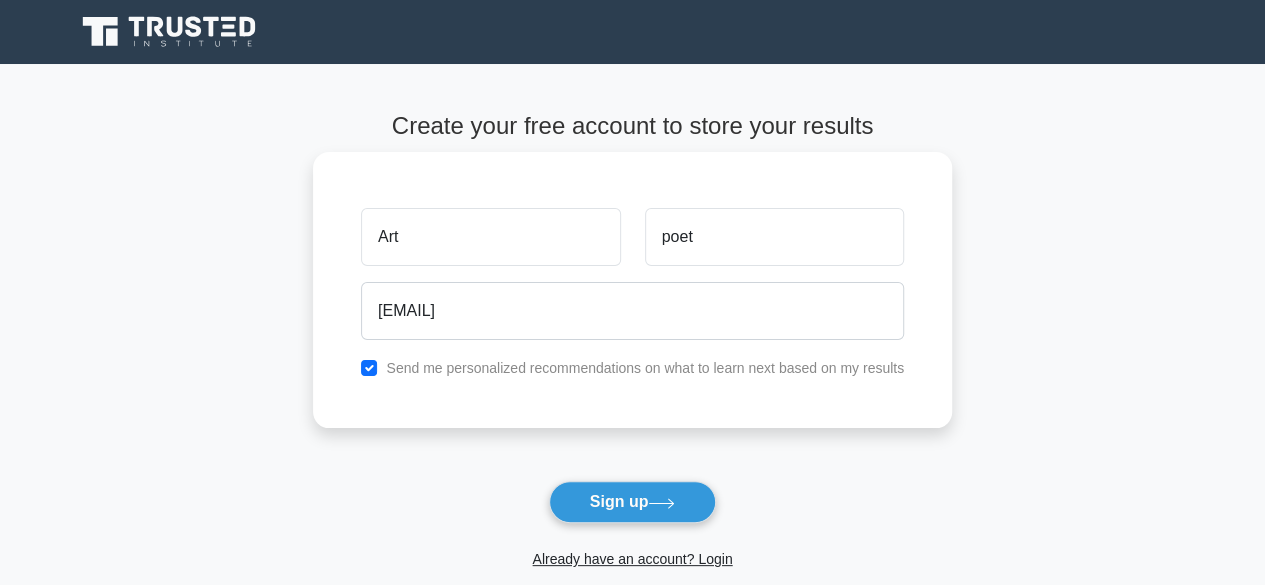 click on "Send me personalized recommendations on what to learn next based on my results" at bounding box center (645, 368) 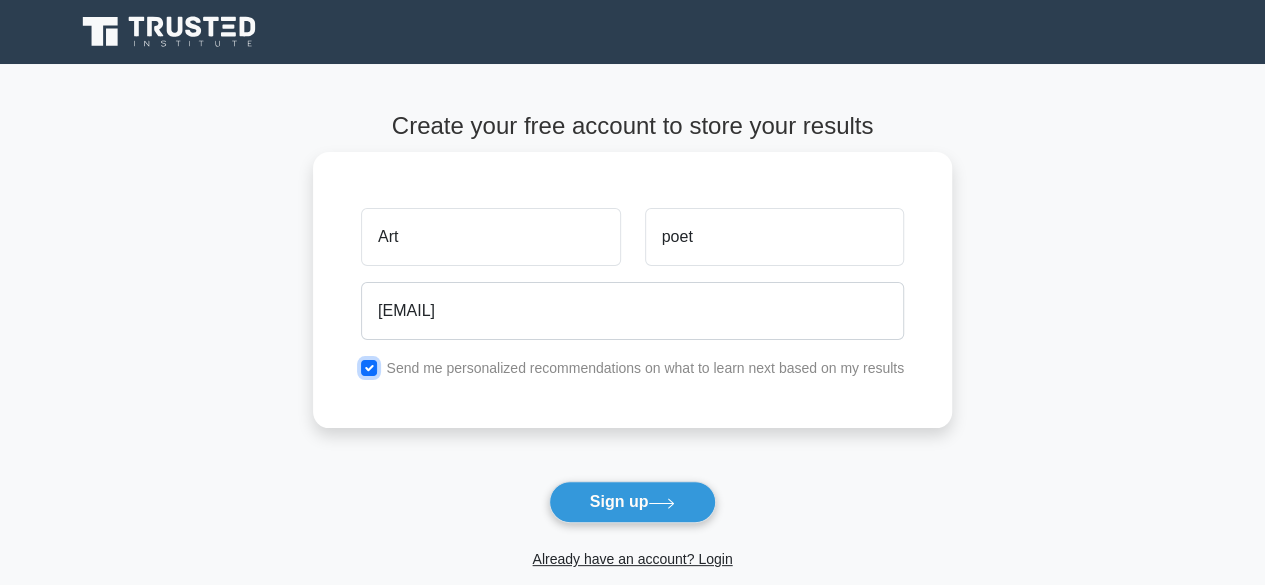 click at bounding box center [369, 368] 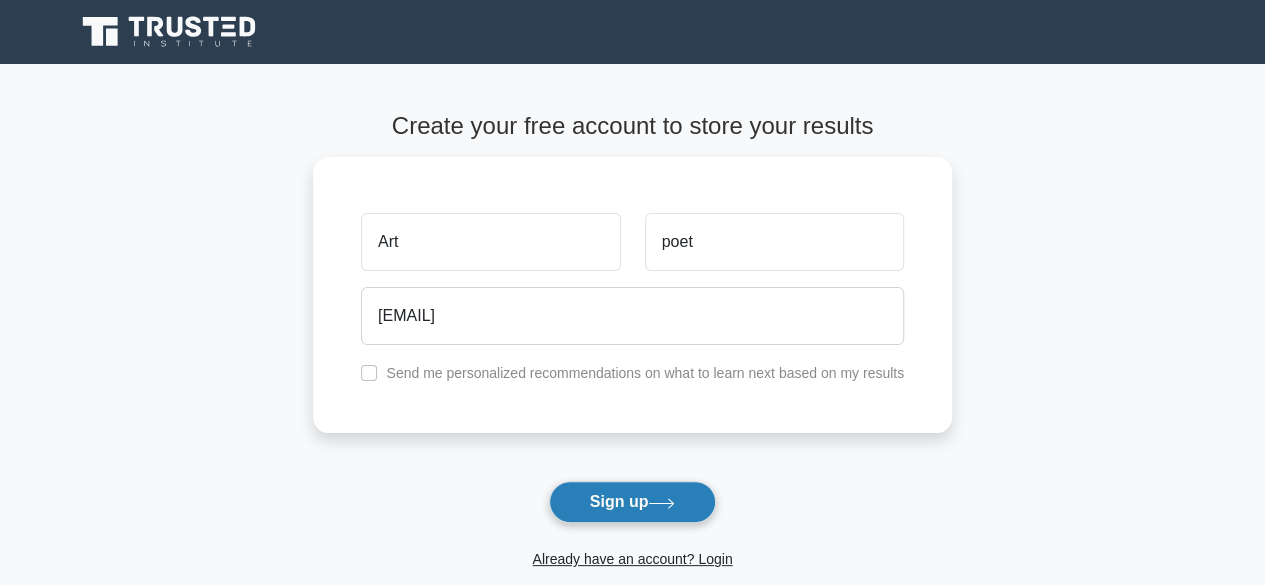 click on "Sign up" at bounding box center (633, 502) 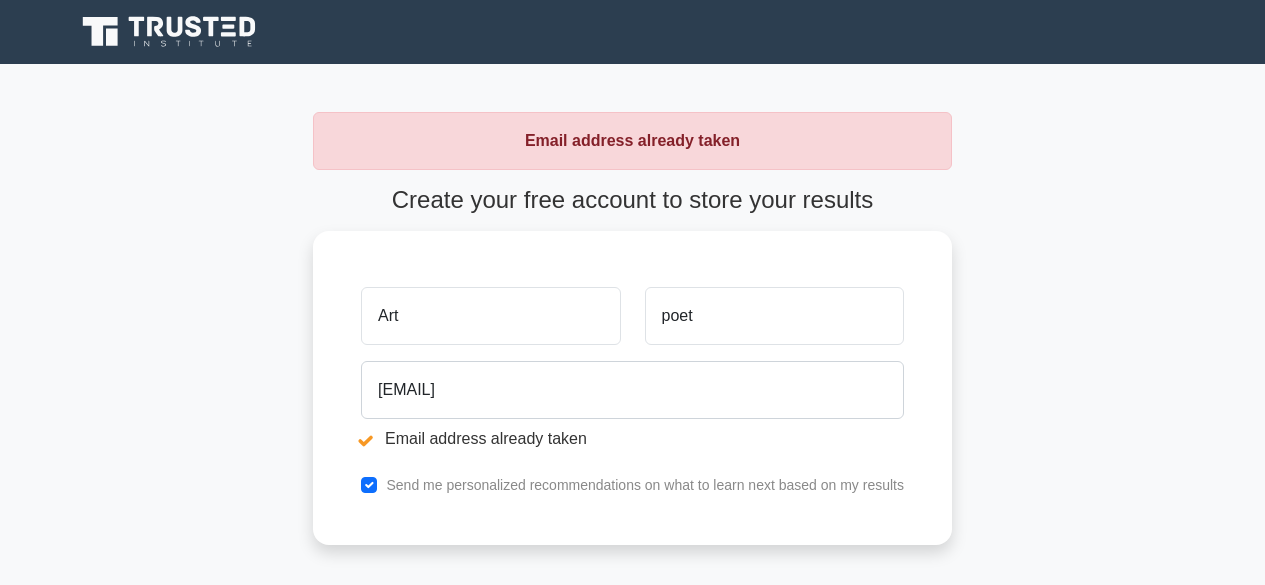 scroll, scrollTop: 0, scrollLeft: 0, axis: both 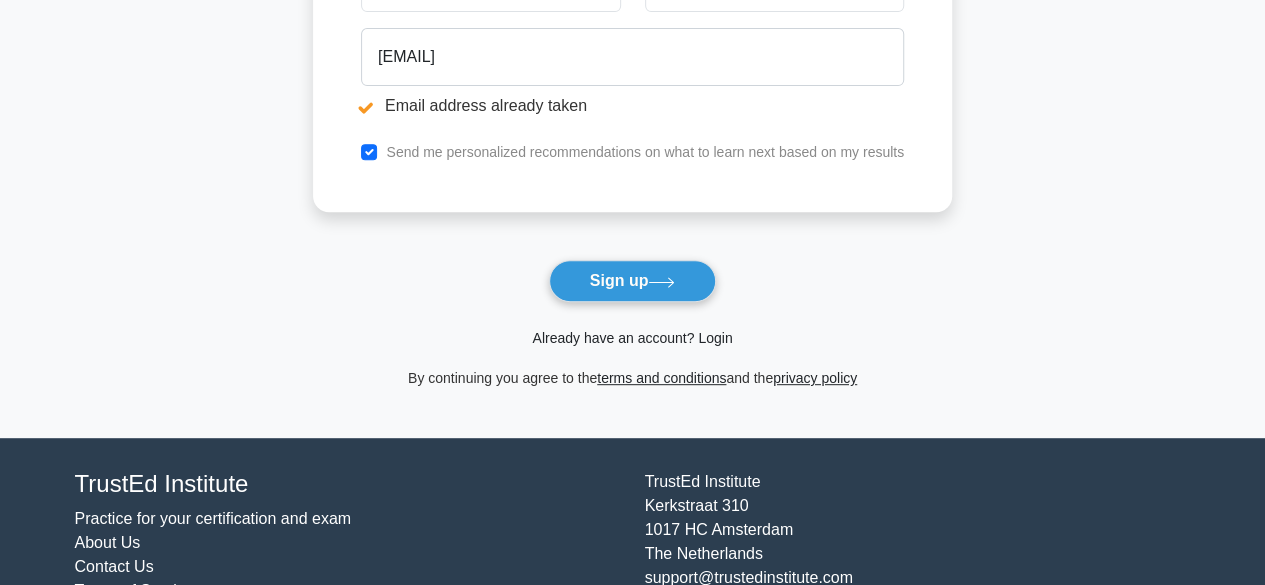 click on "Already have an account? Login" at bounding box center [632, 338] 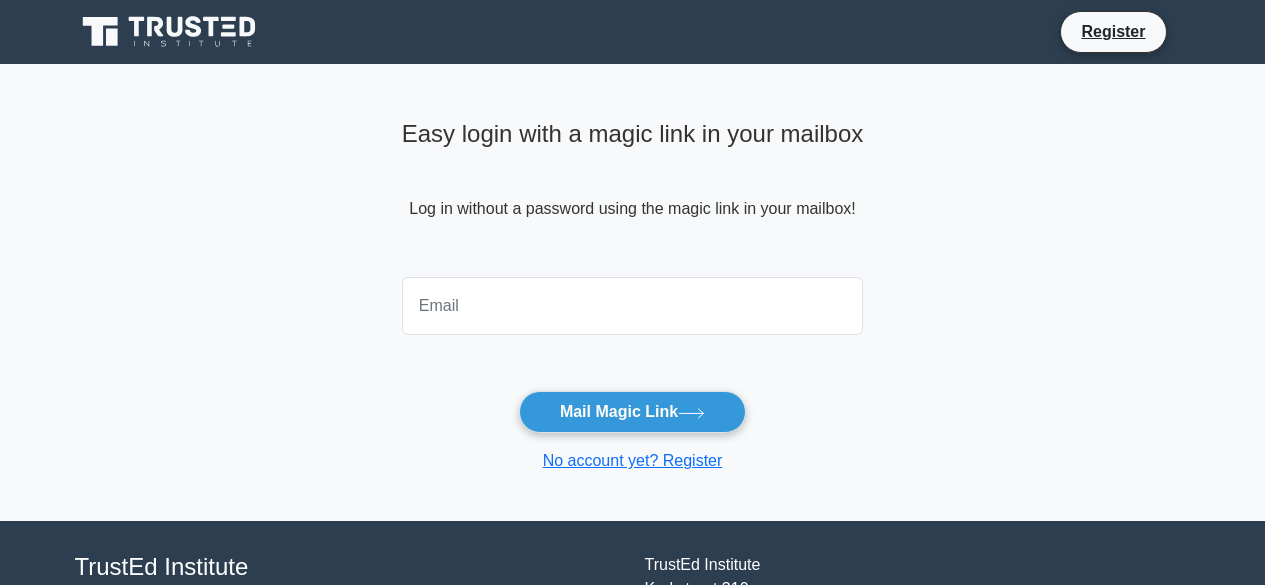 scroll, scrollTop: 0, scrollLeft: 0, axis: both 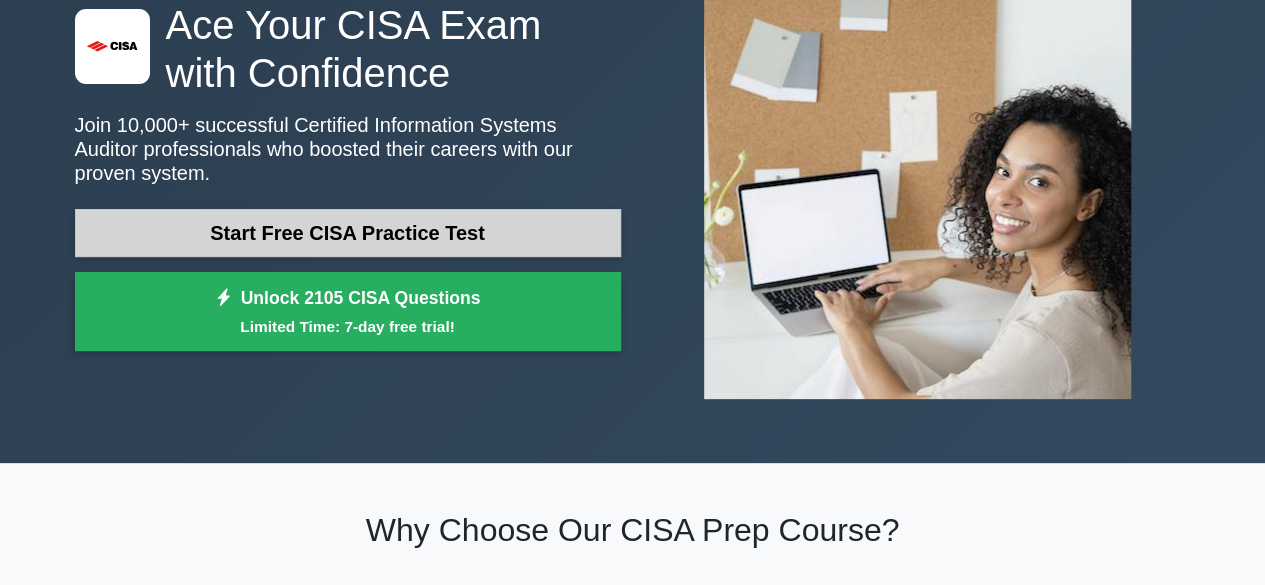 click on "Start Free CISA Practice Test" at bounding box center (348, 233) 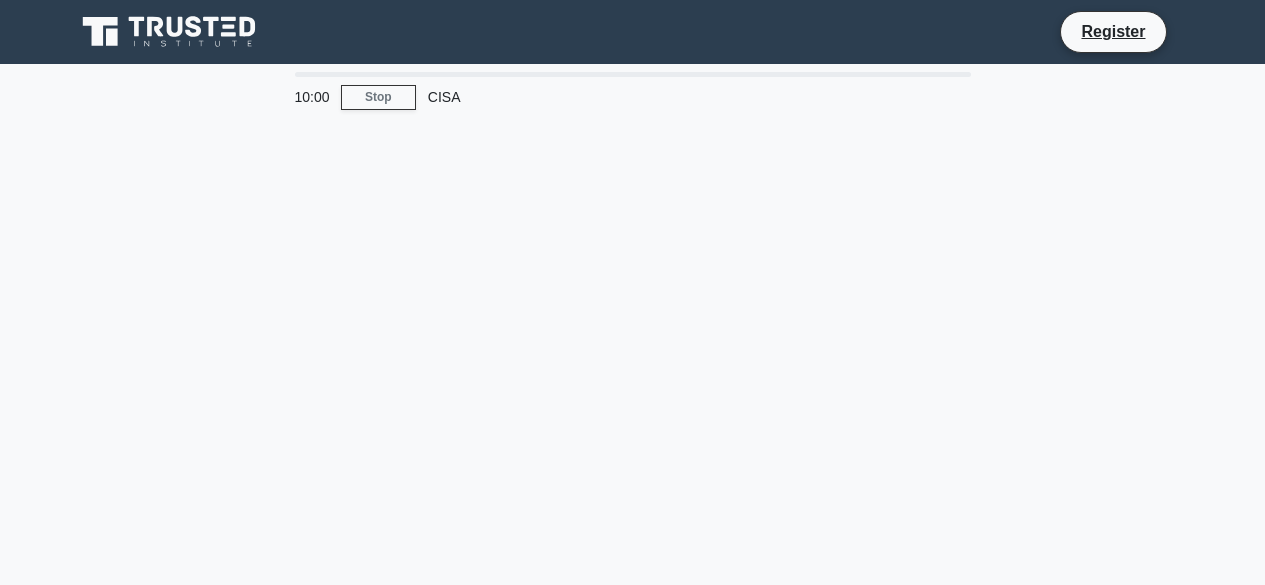 scroll, scrollTop: 0, scrollLeft: 0, axis: both 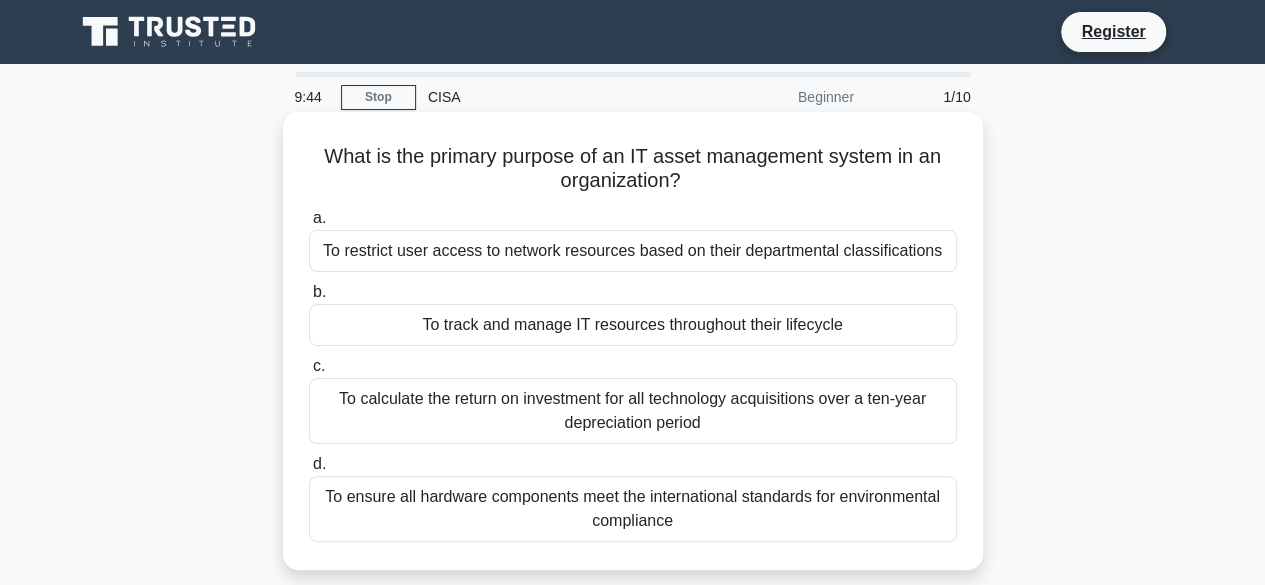 click on "To track and manage IT resources throughout their lifecycle" at bounding box center (633, 325) 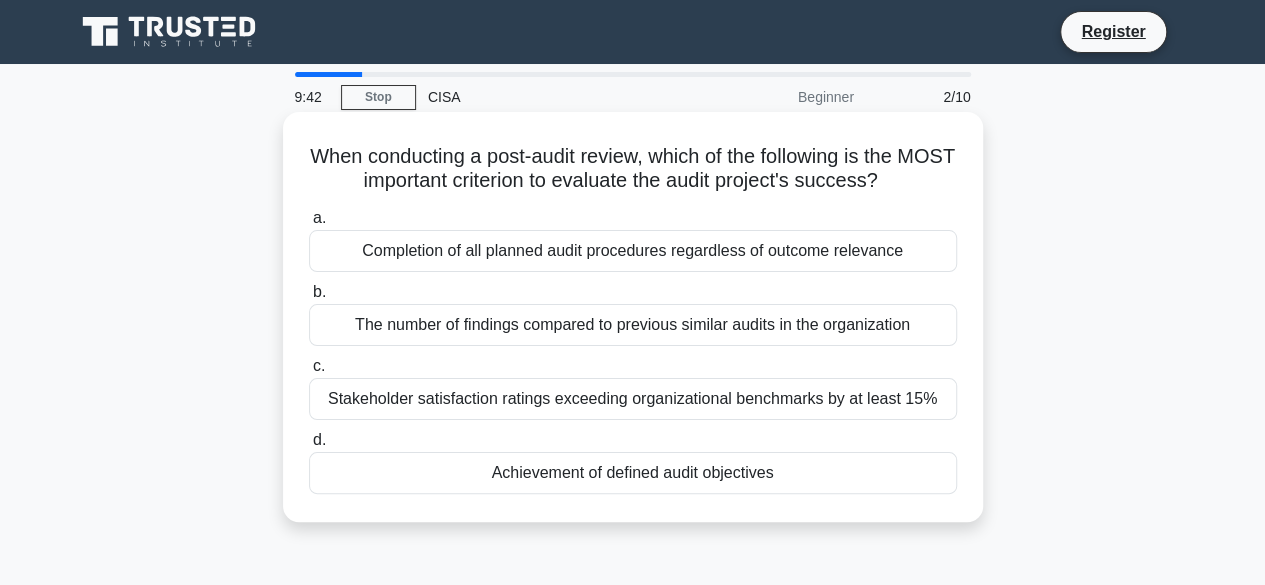 click on "Achievement of defined audit objectives" at bounding box center (633, 473) 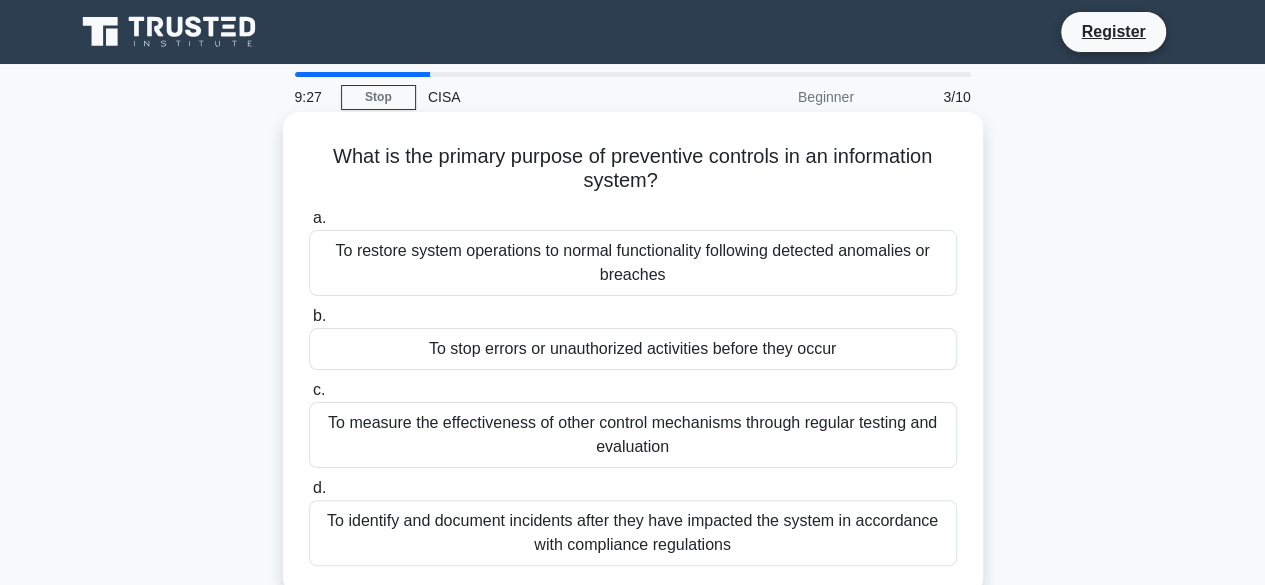 click on "To stop errors or unauthorized activities before they occur" at bounding box center [633, 349] 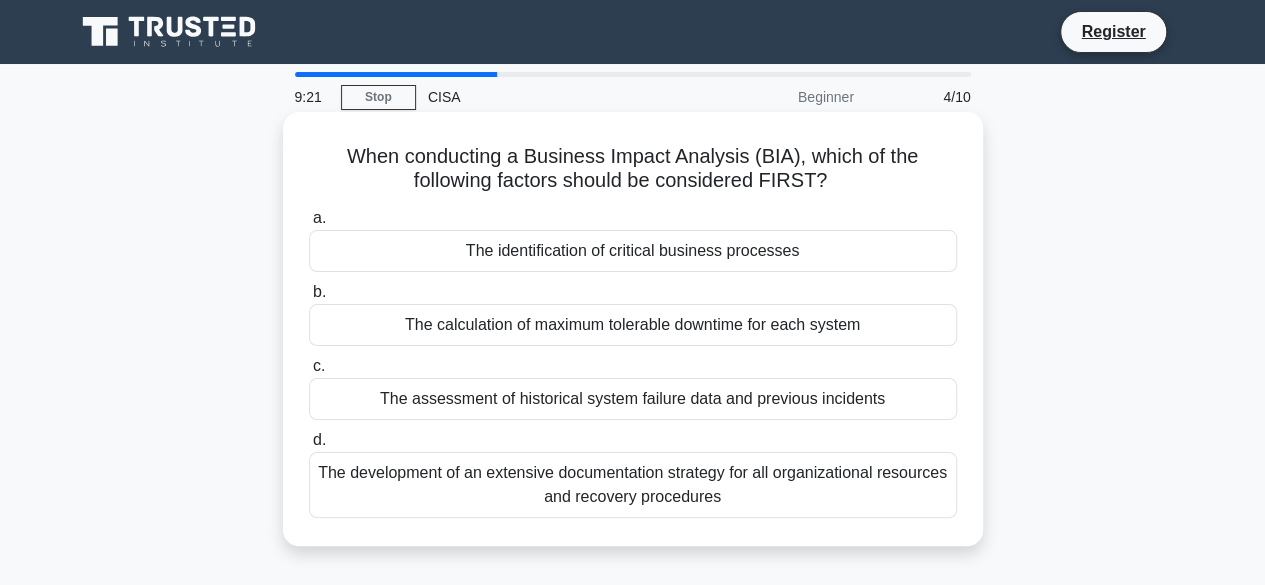 click on "The identification of critical business processes" at bounding box center (633, 251) 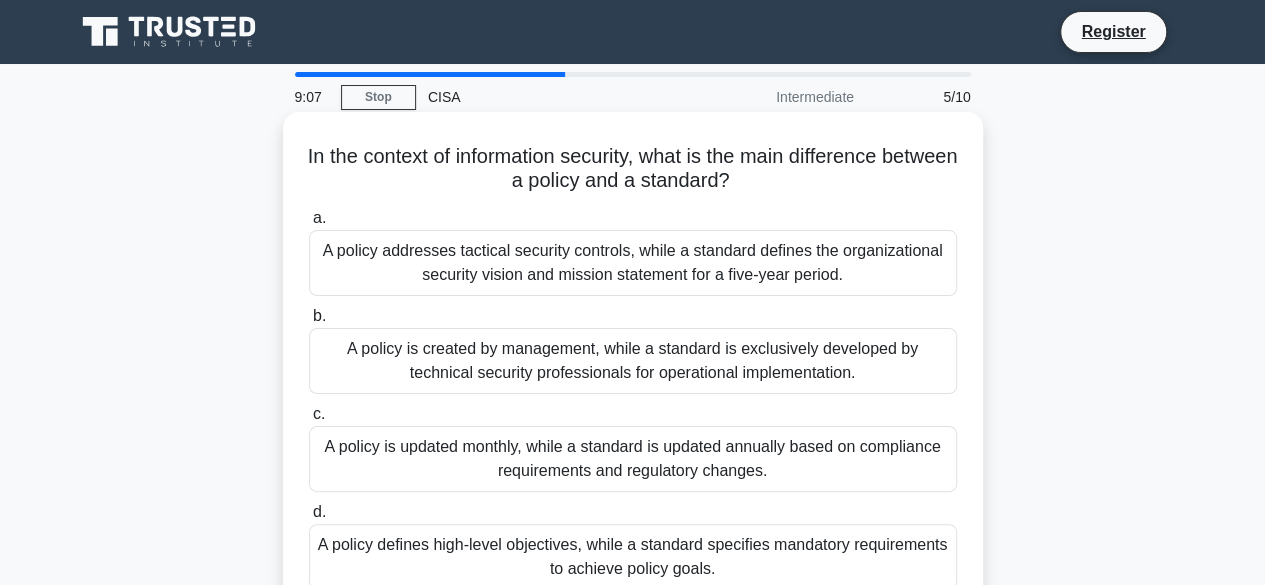 click on "A policy is created by management, while a standard is exclusively developed by technical security professionals for operational implementation." at bounding box center [633, 361] 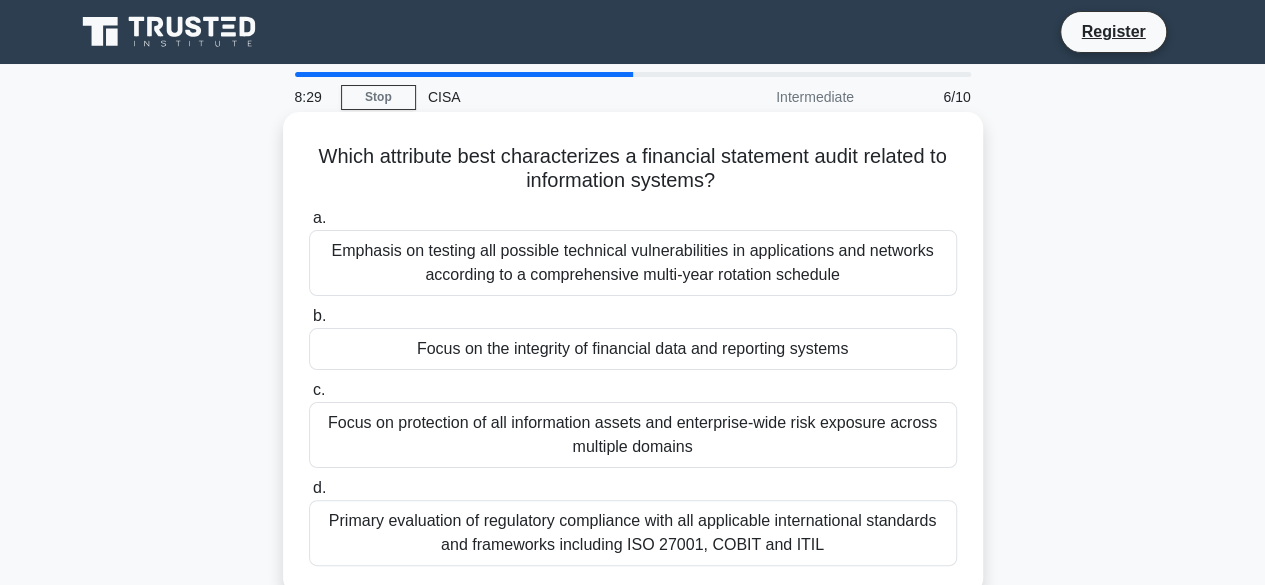 click on "Focus on protection of all information assets and enterprise-wide risk exposure across multiple domains" at bounding box center (633, 435) 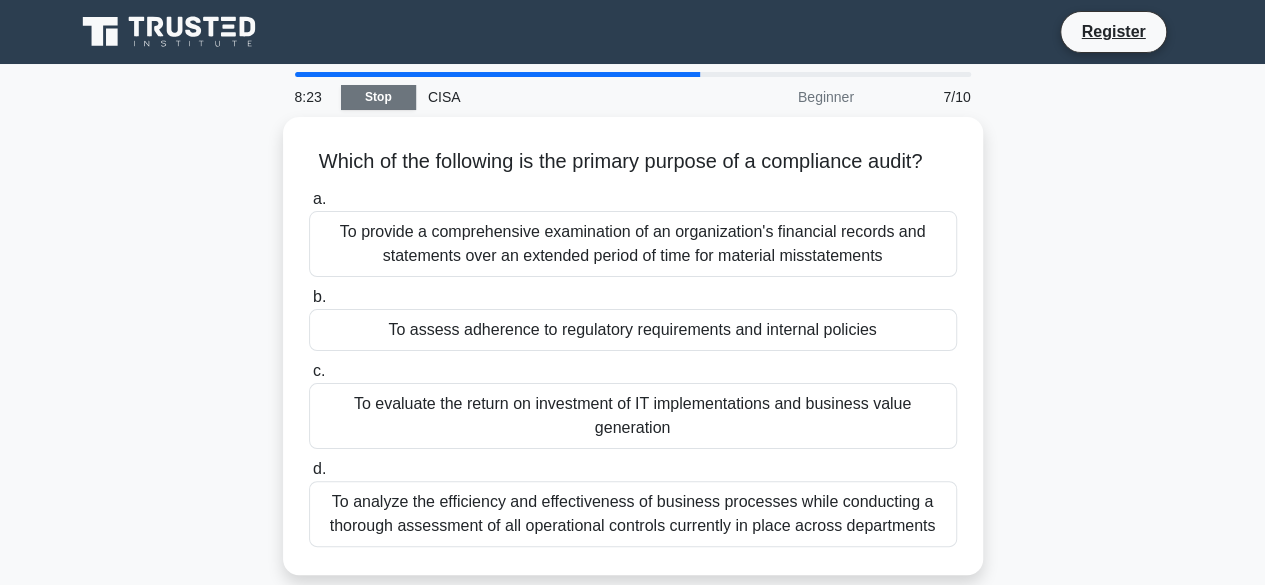 click on "Stop" at bounding box center (378, 97) 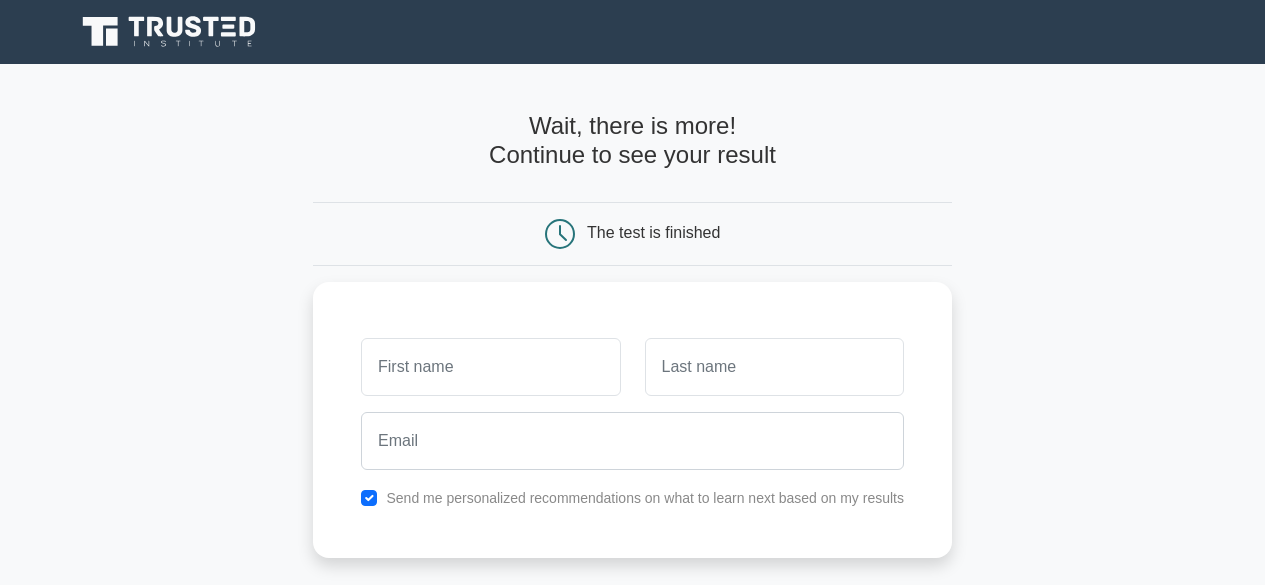 scroll, scrollTop: 0, scrollLeft: 0, axis: both 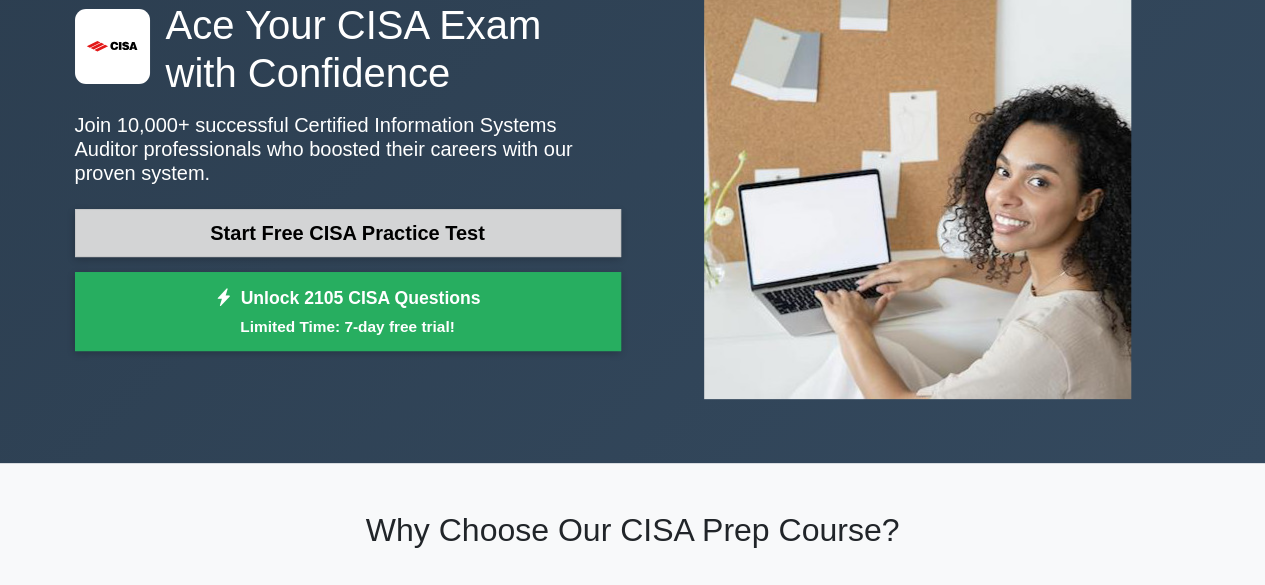 click on "Start Free CISA Practice Test" at bounding box center (348, 233) 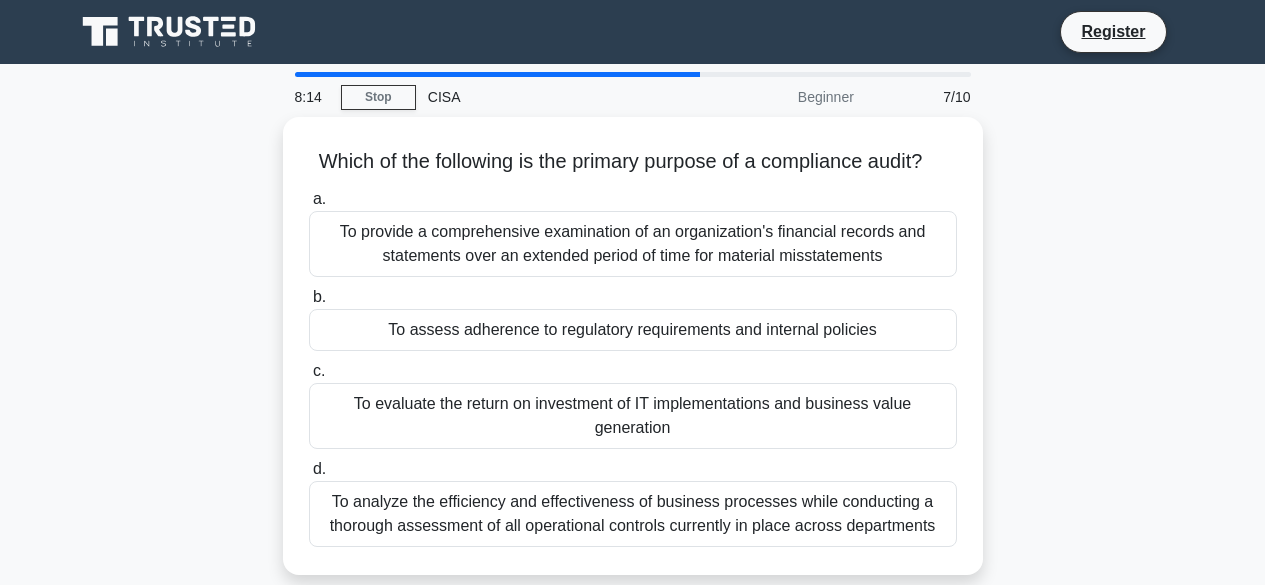 scroll, scrollTop: 0, scrollLeft: 0, axis: both 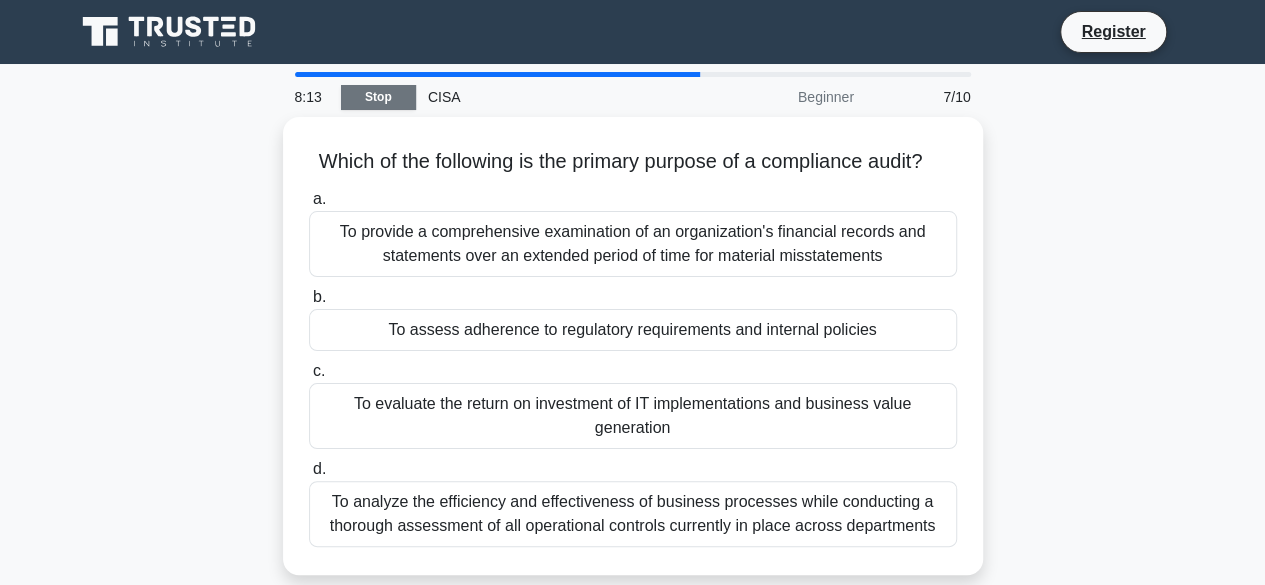 click on "Stop" at bounding box center (378, 97) 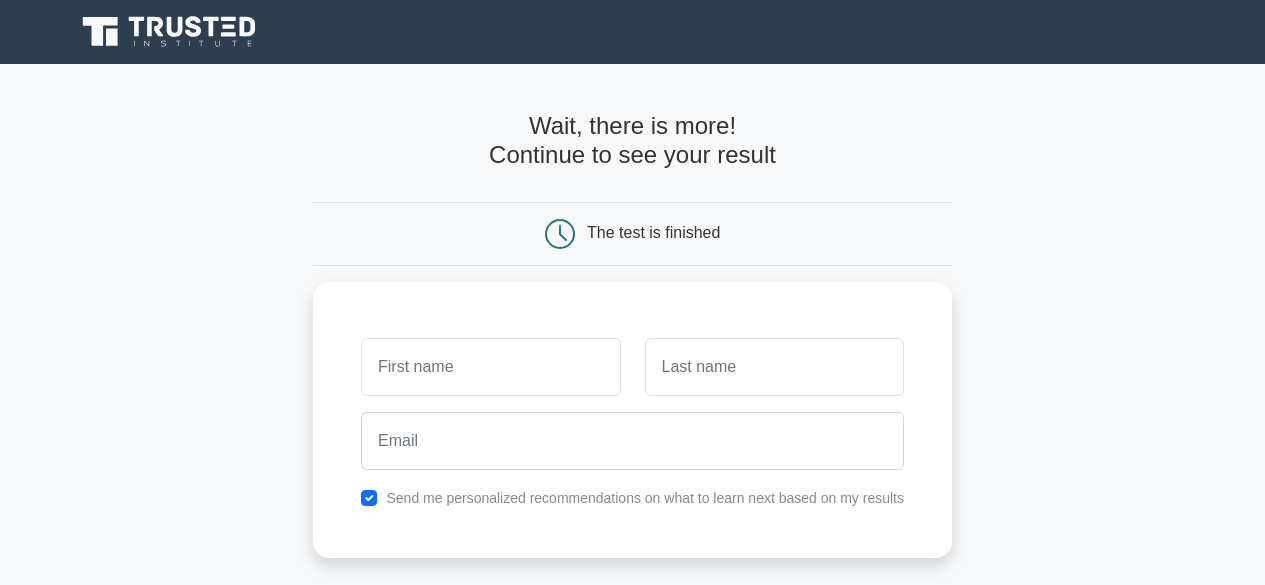 scroll, scrollTop: 0, scrollLeft: 0, axis: both 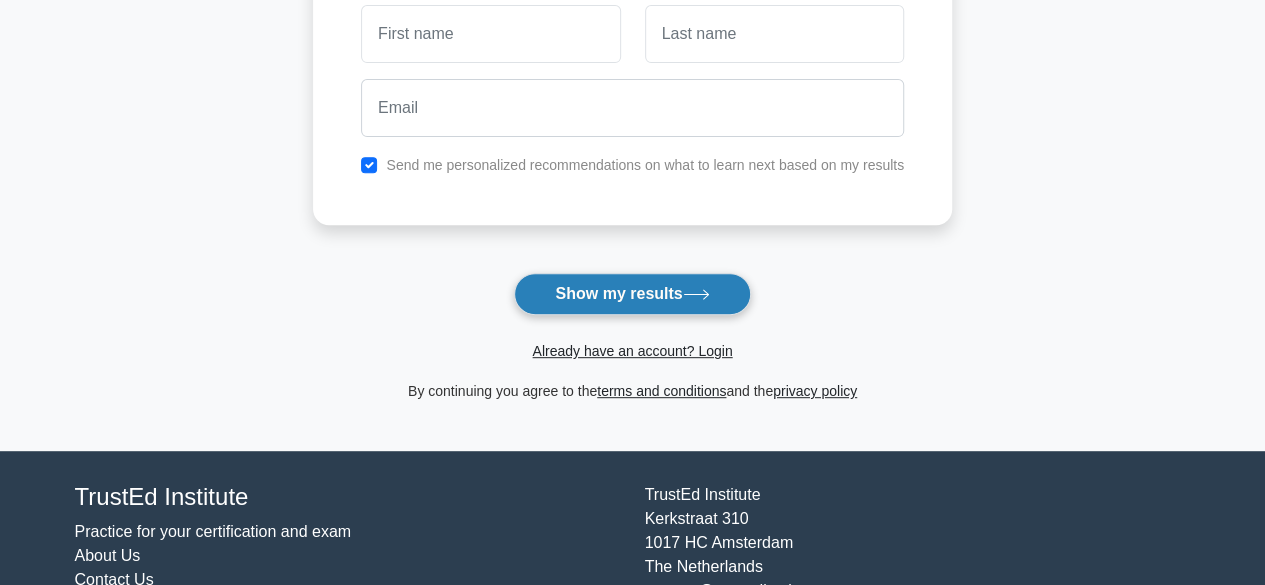 click on "Show my results" at bounding box center (632, 294) 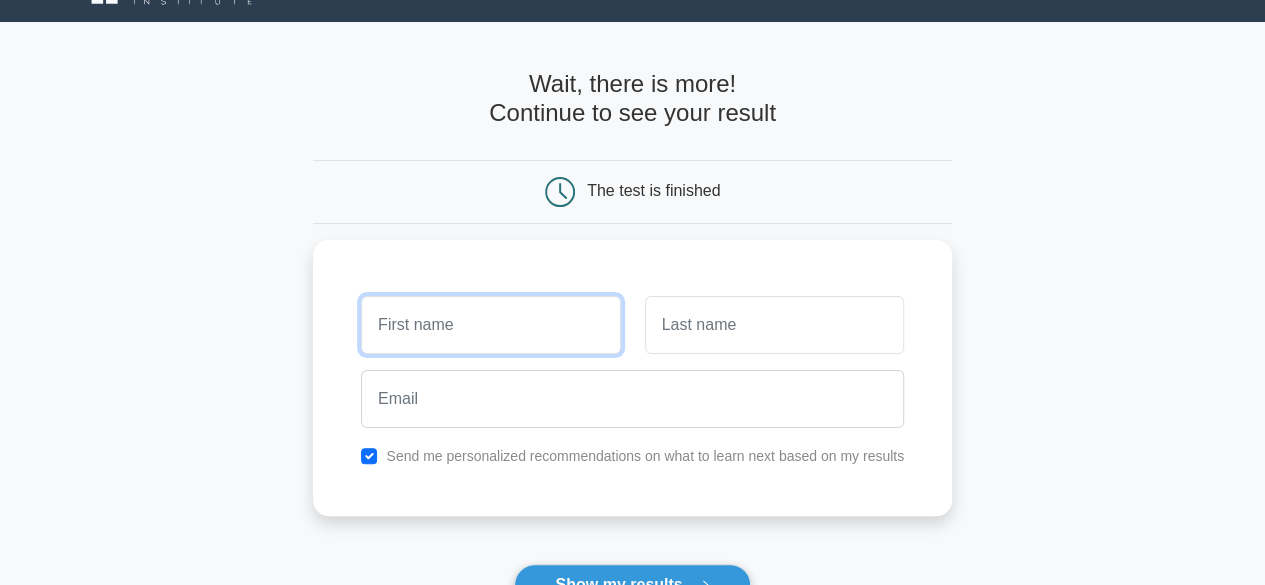 scroll, scrollTop: 0, scrollLeft: 0, axis: both 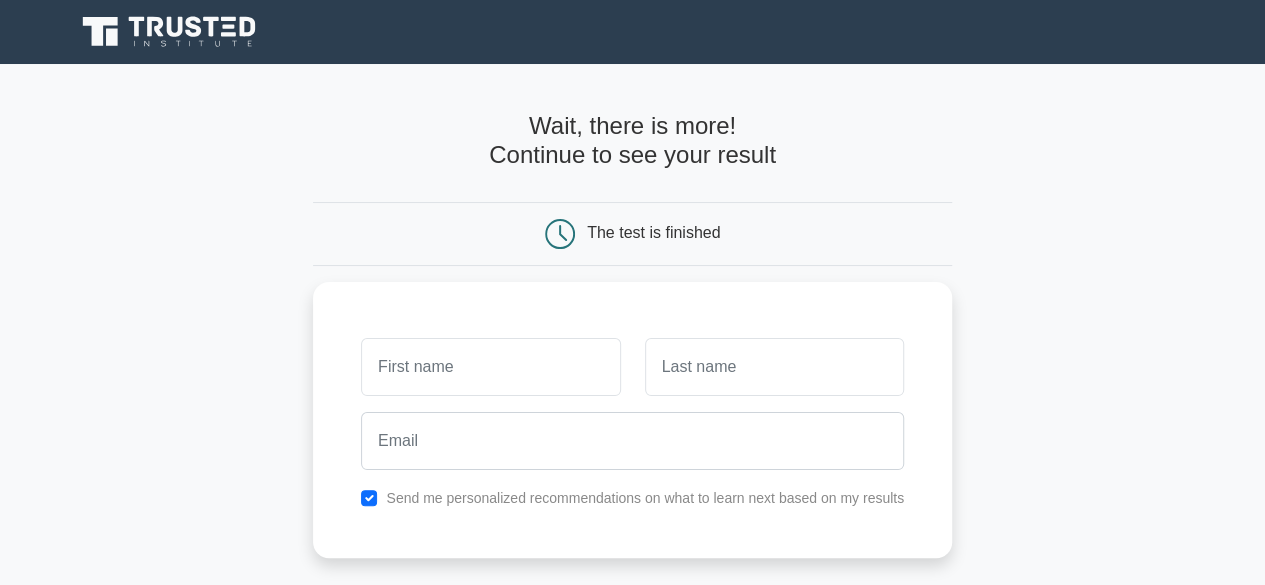 click 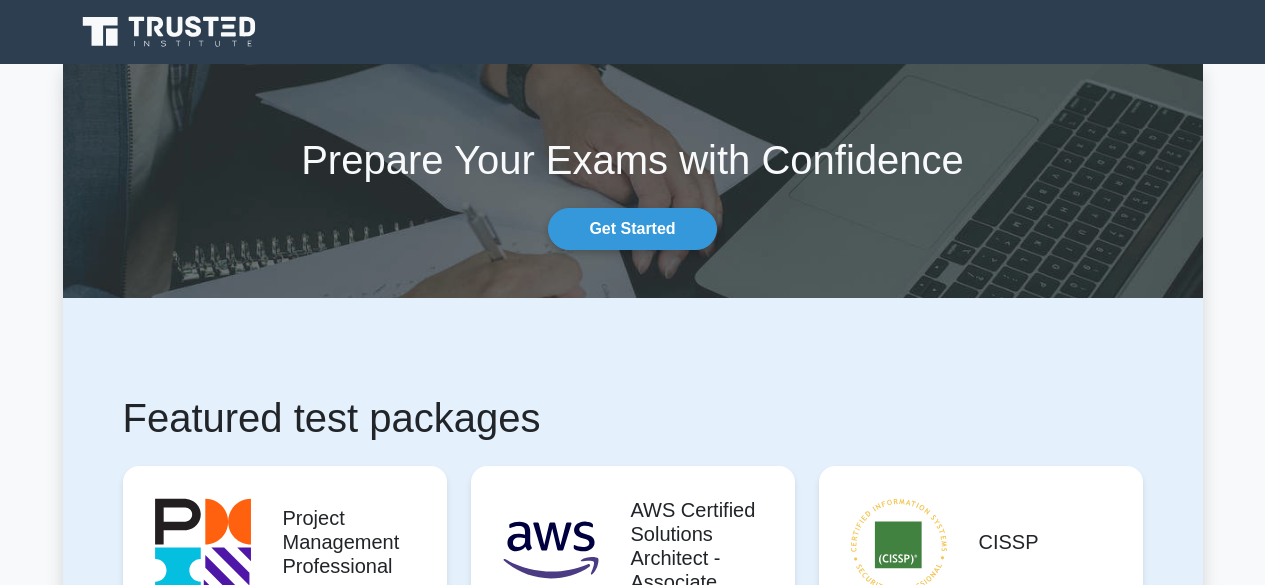 scroll, scrollTop: 0, scrollLeft: 0, axis: both 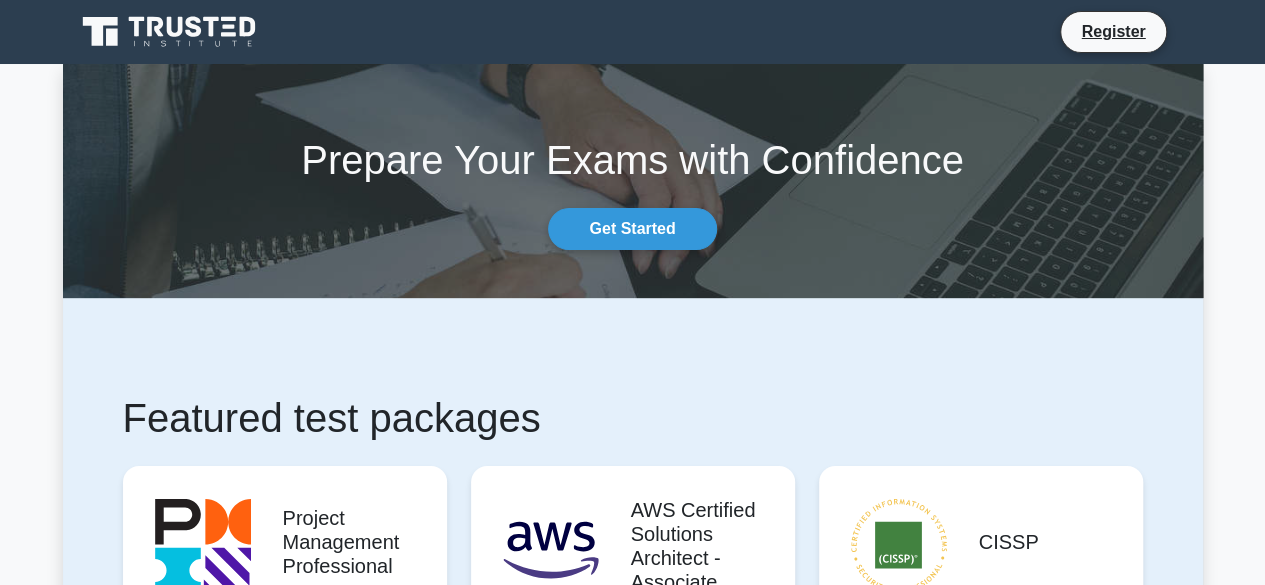 click 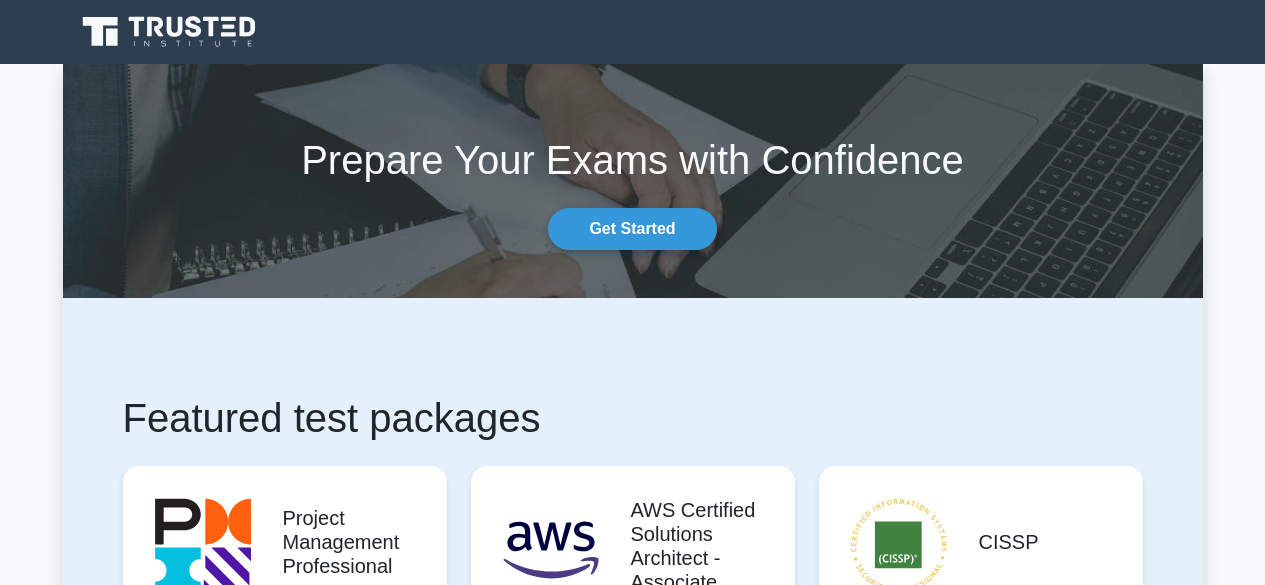 scroll, scrollTop: 0, scrollLeft: 0, axis: both 